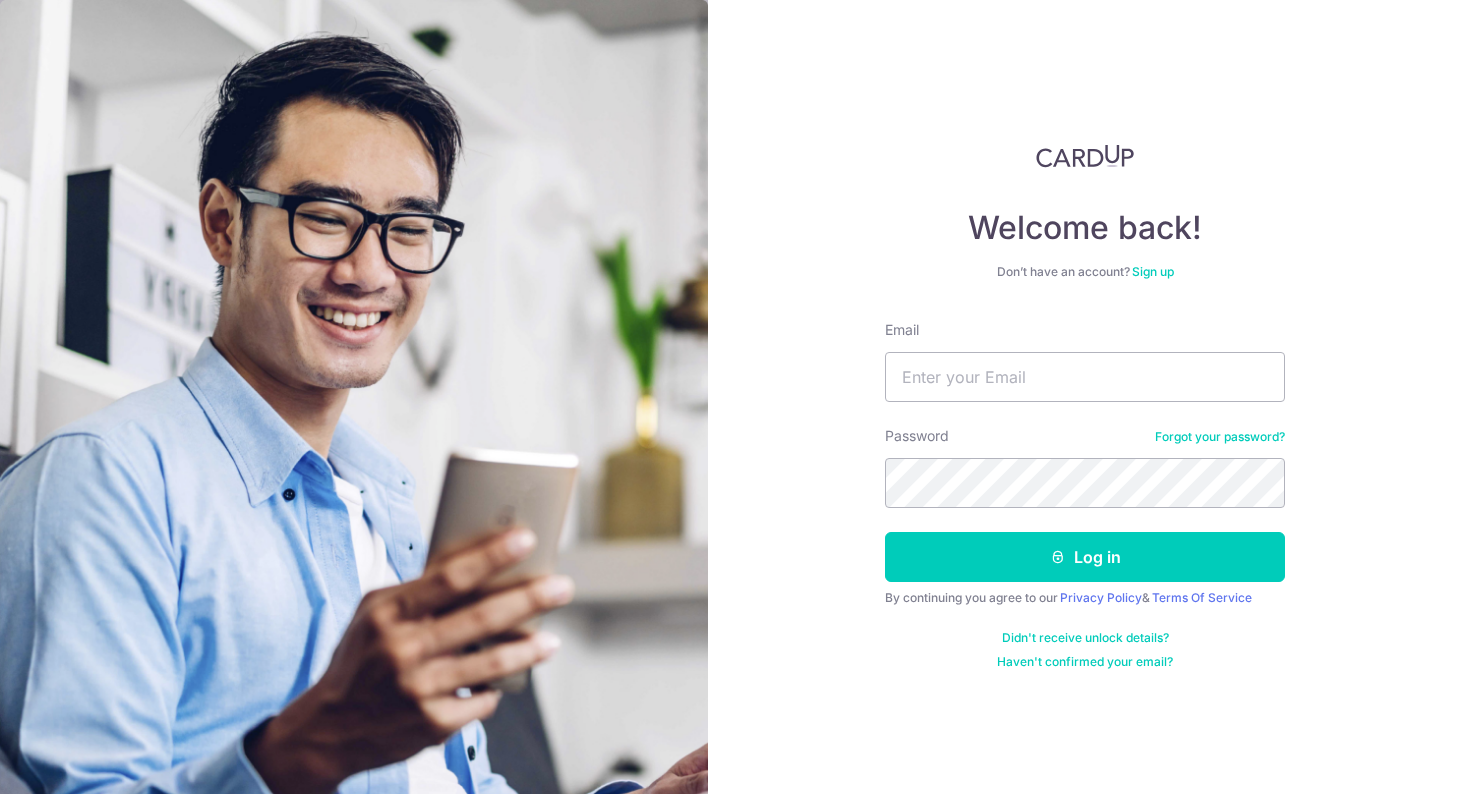 scroll, scrollTop: 0, scrollLeft: 0, axis: both 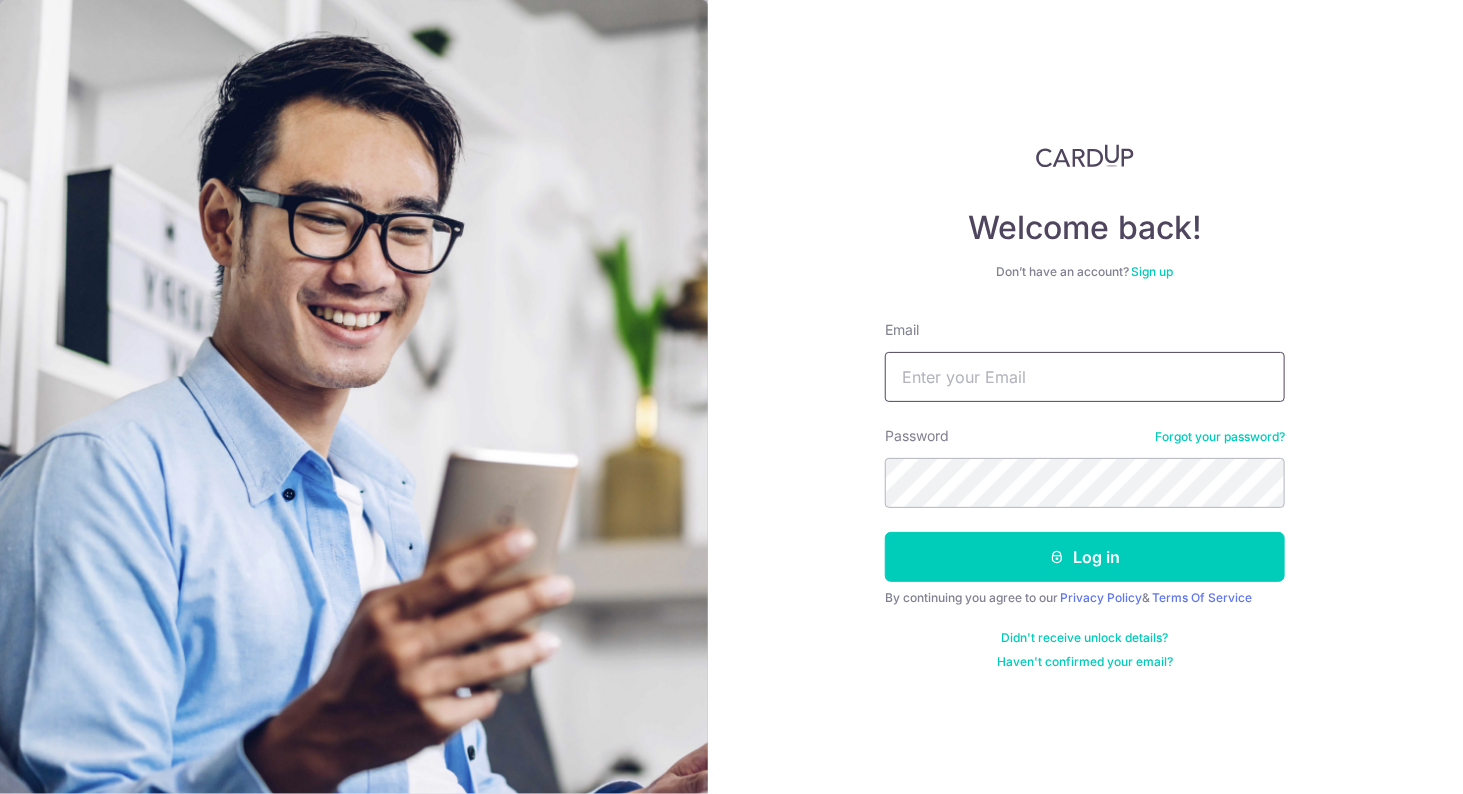 click on "Email" at bounding box center (1085, 377) 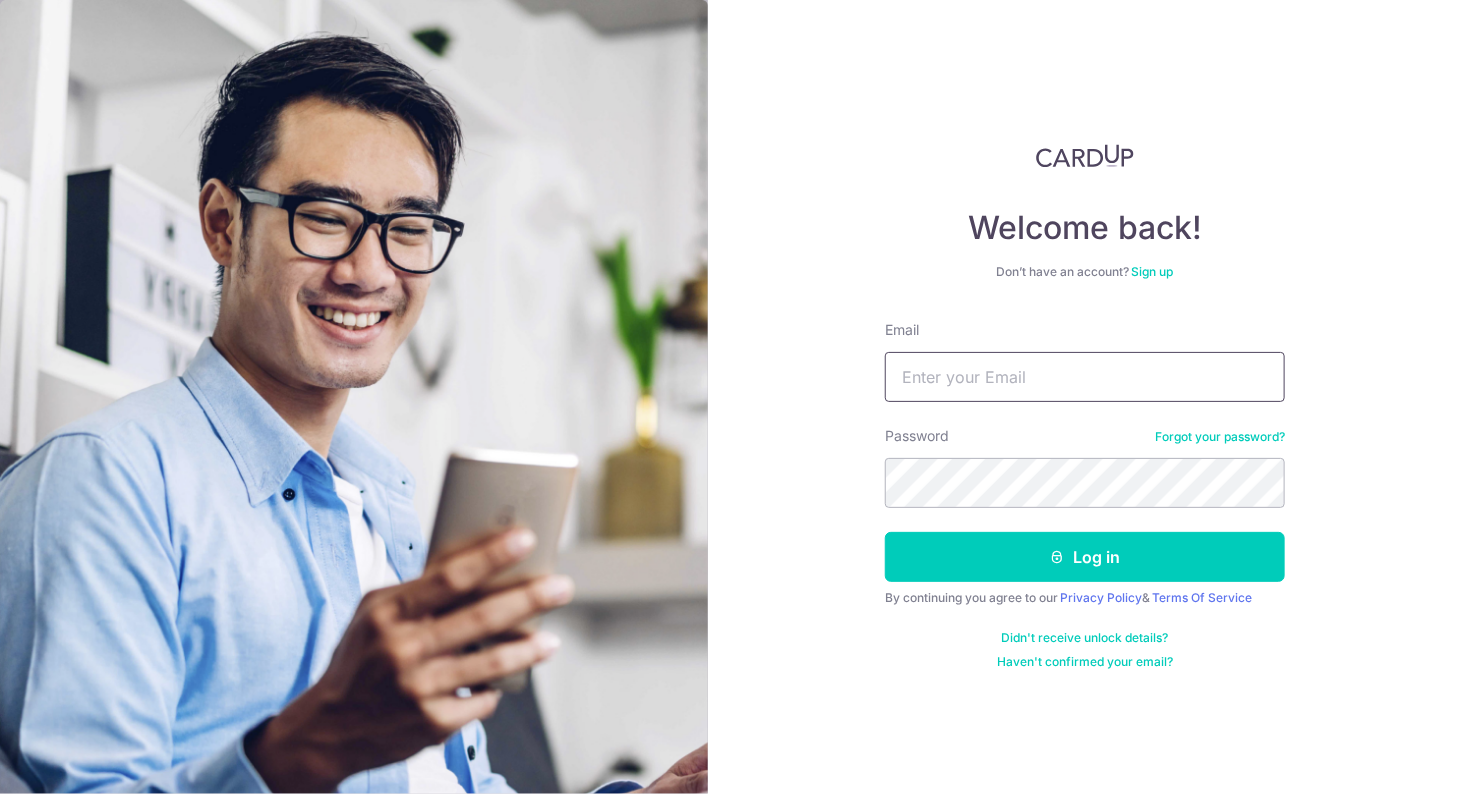 scroll, scrollTop: 0, scrollLeft: 0, axis: both 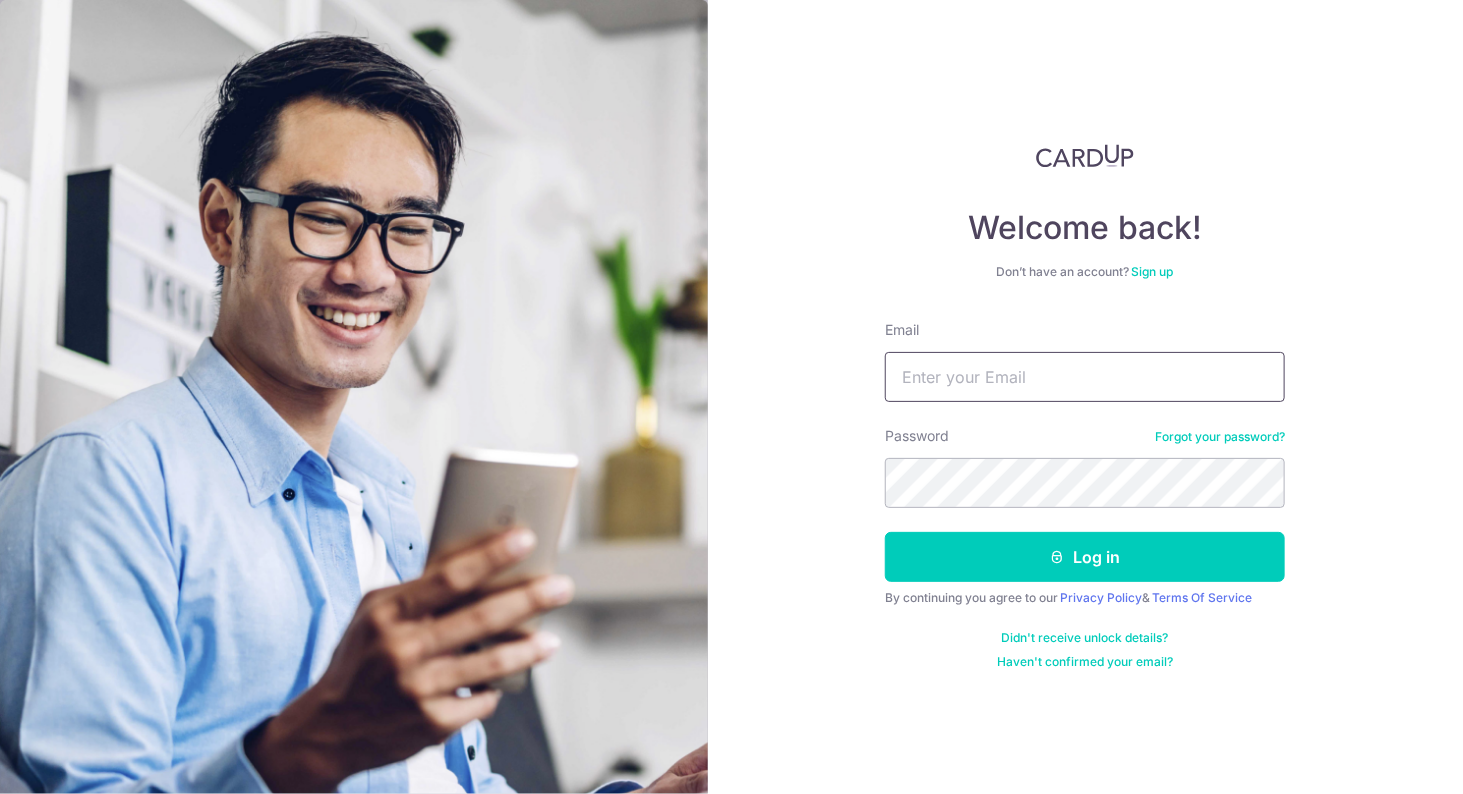 type on "[EMAIL]" 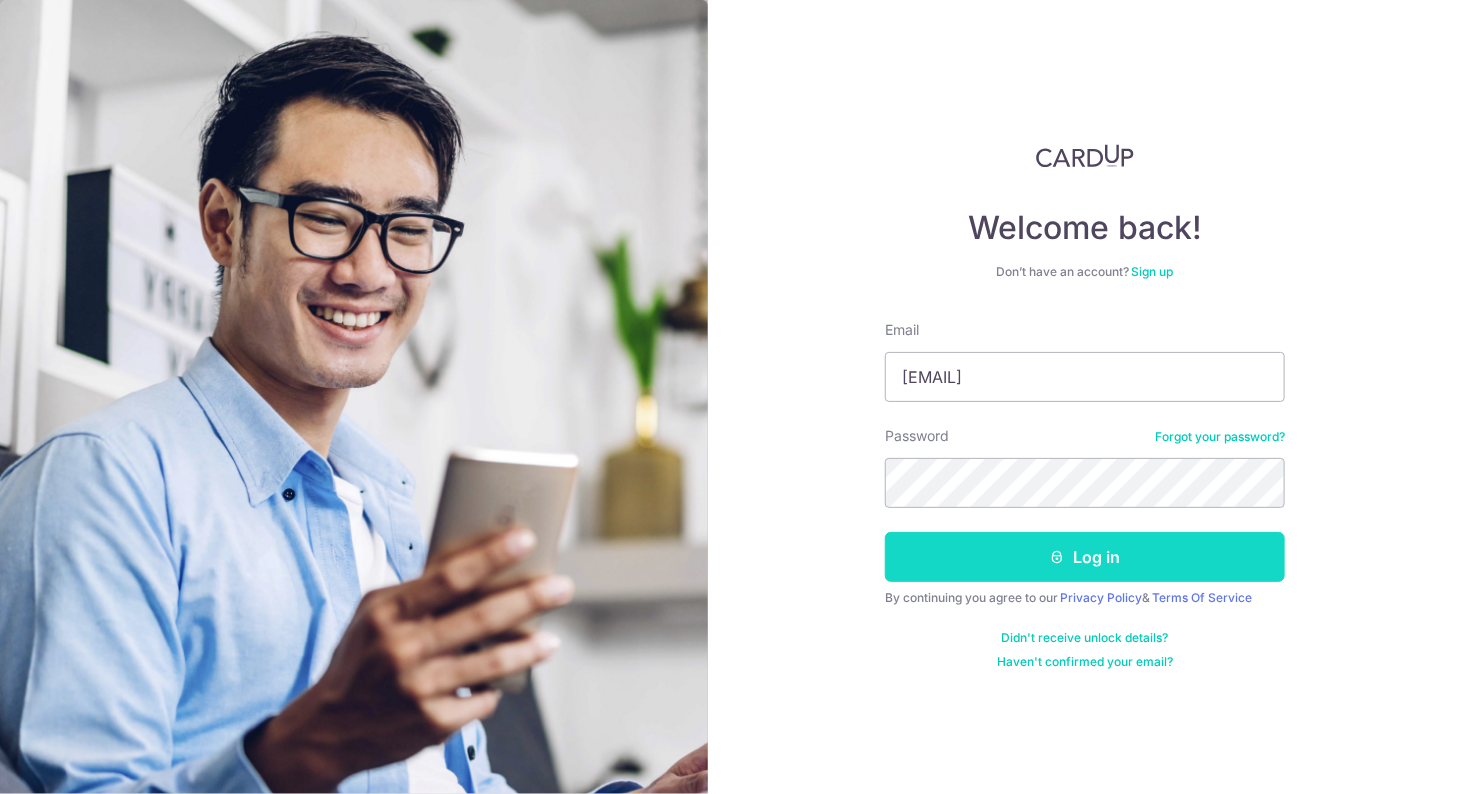 click on "Log in" at bounding box center (1085, 557) 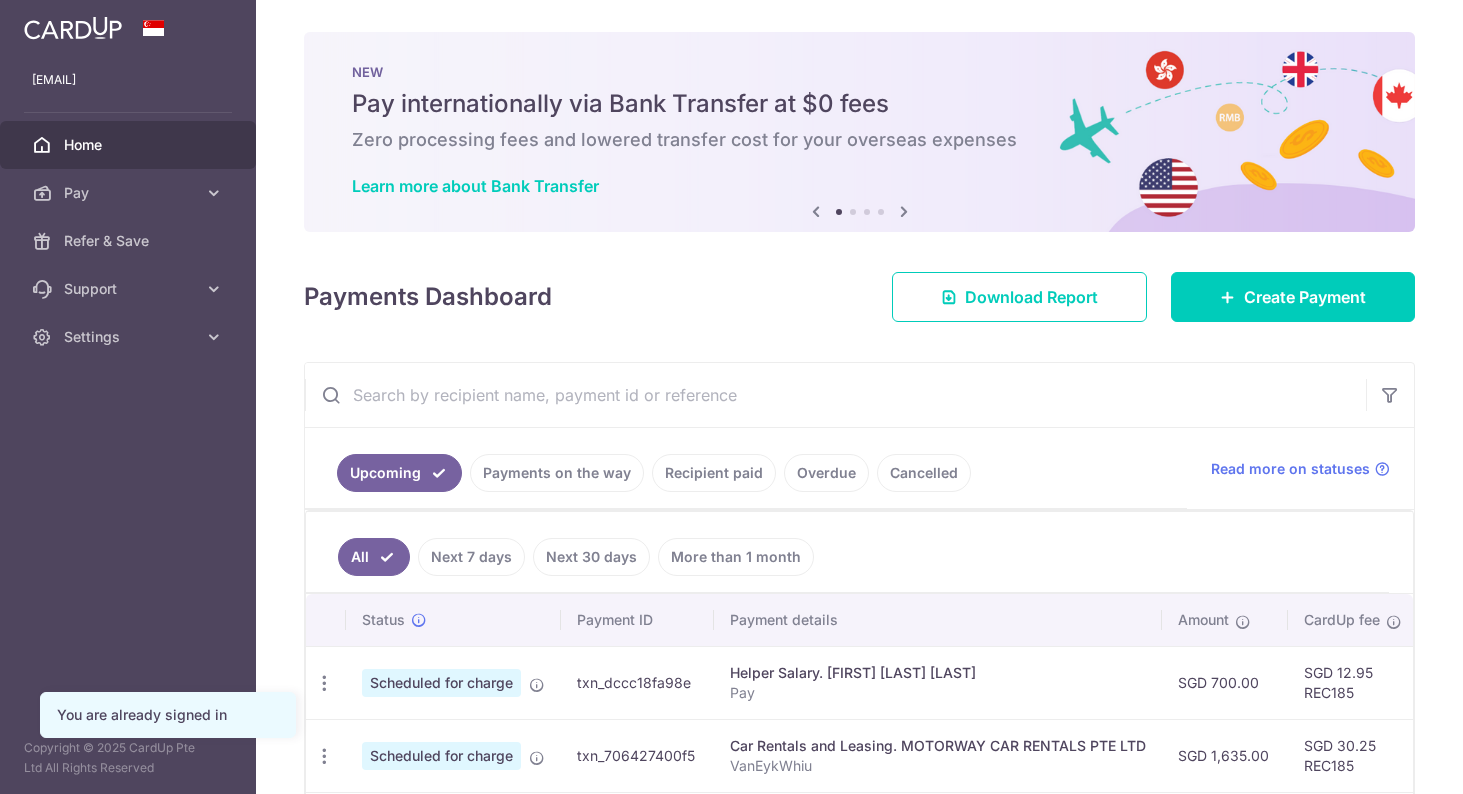 scroll, scrollTop: 0, scrollLeft: 0, axis: both 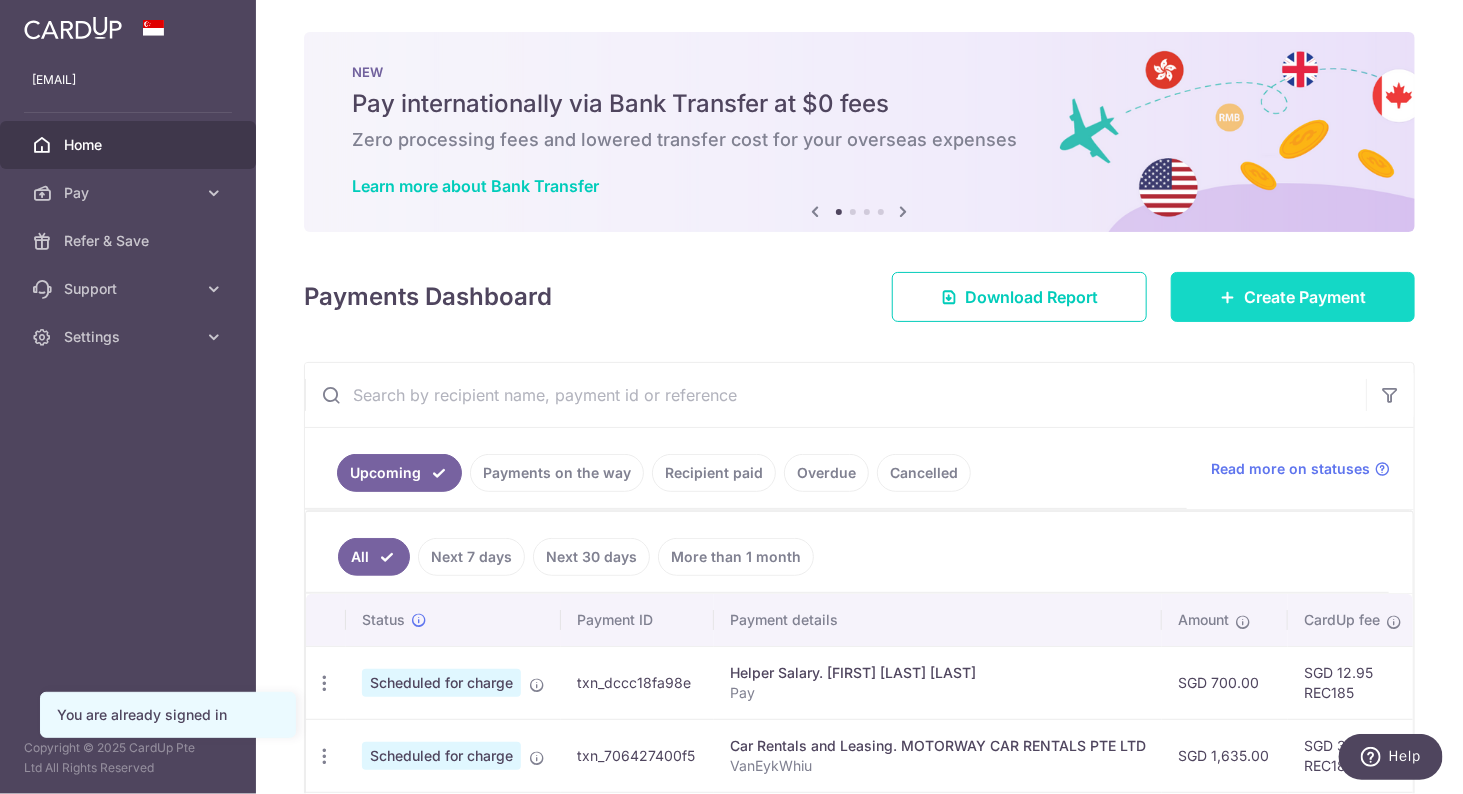 click on "Create Payment" at bounding box center (1305, 297) 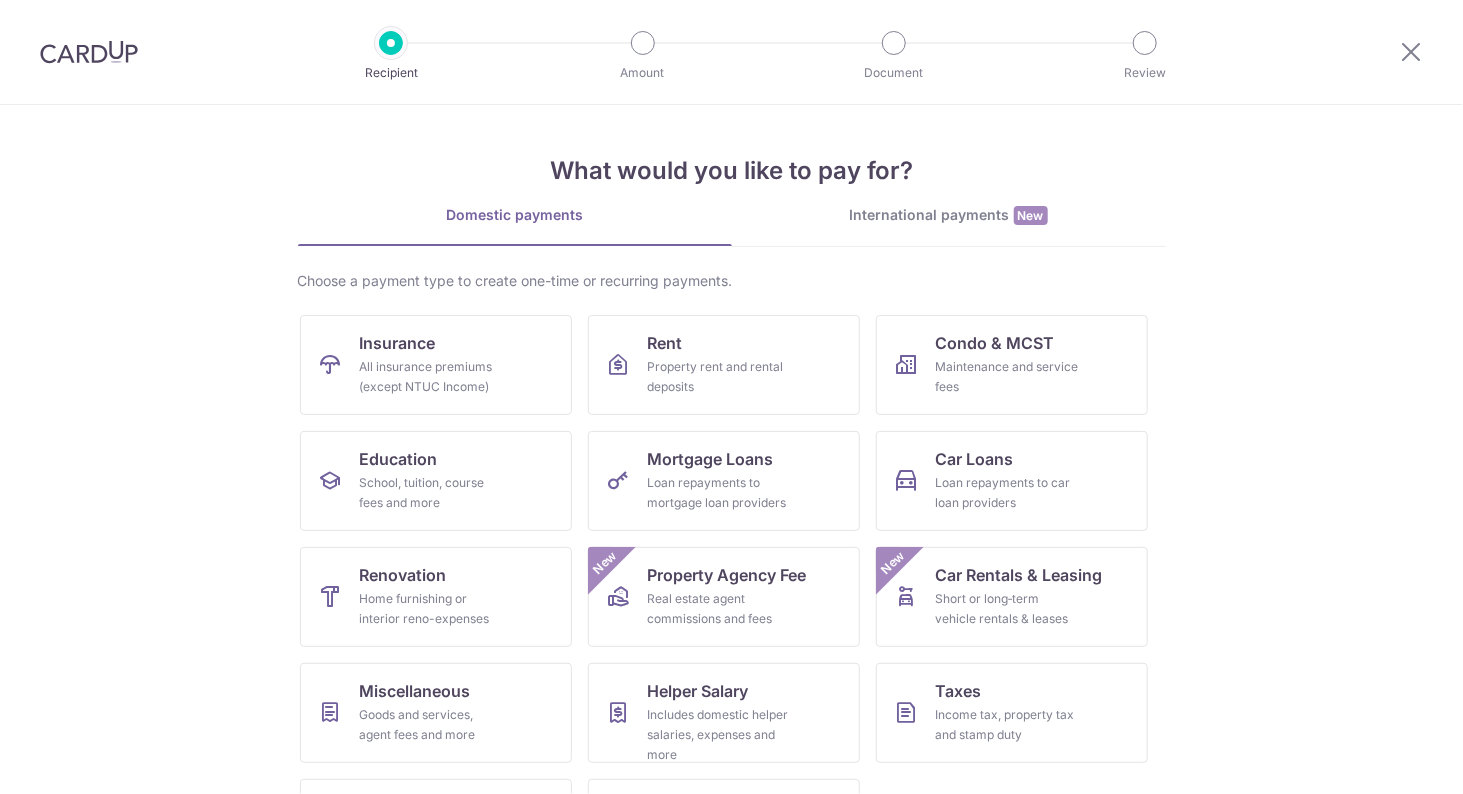 scroll, scrollTop: 0, scrollLeft: 0, axis: both 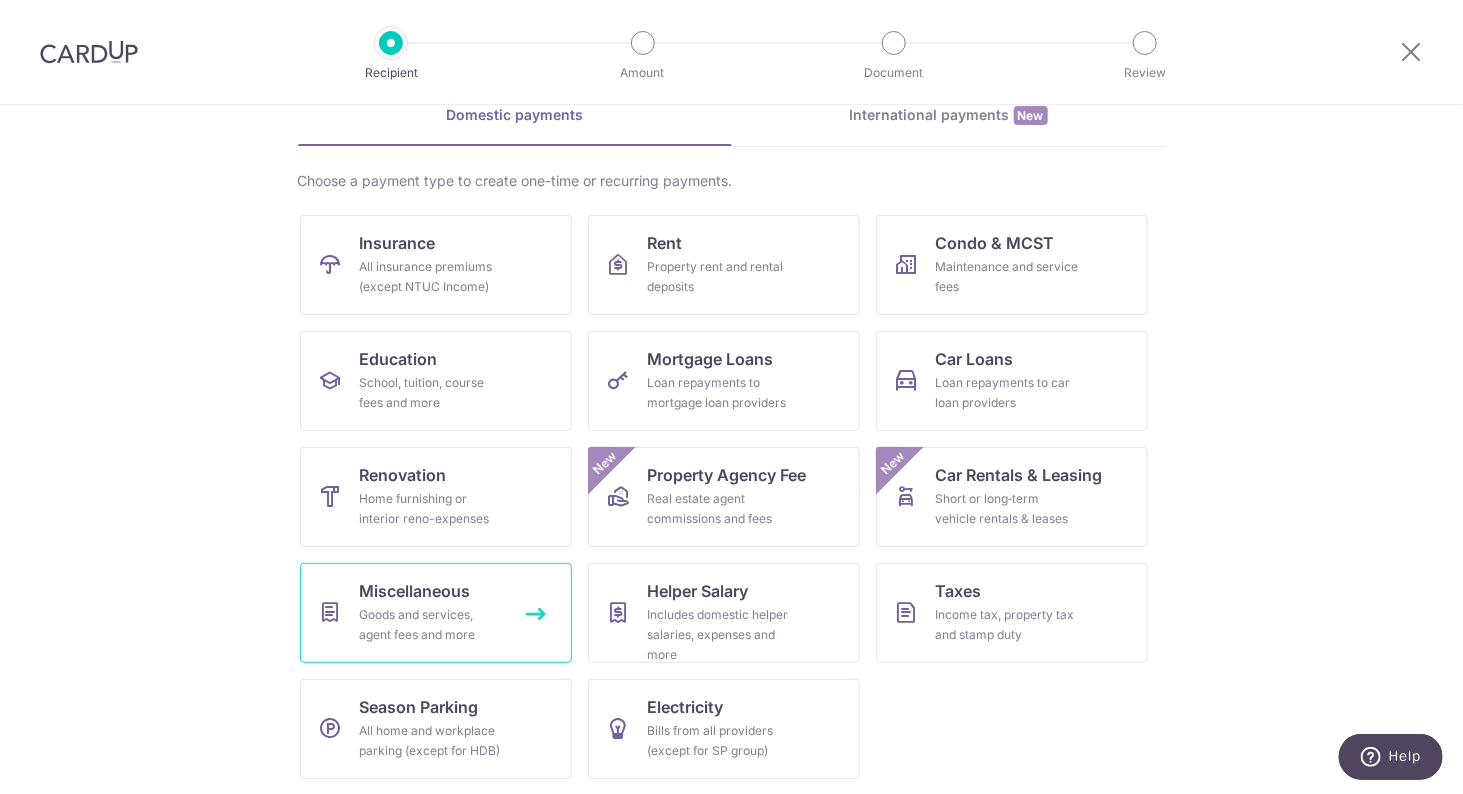click on "Miscellaneous Goods and services, agent fees and more" at bounding box center [436, 613] 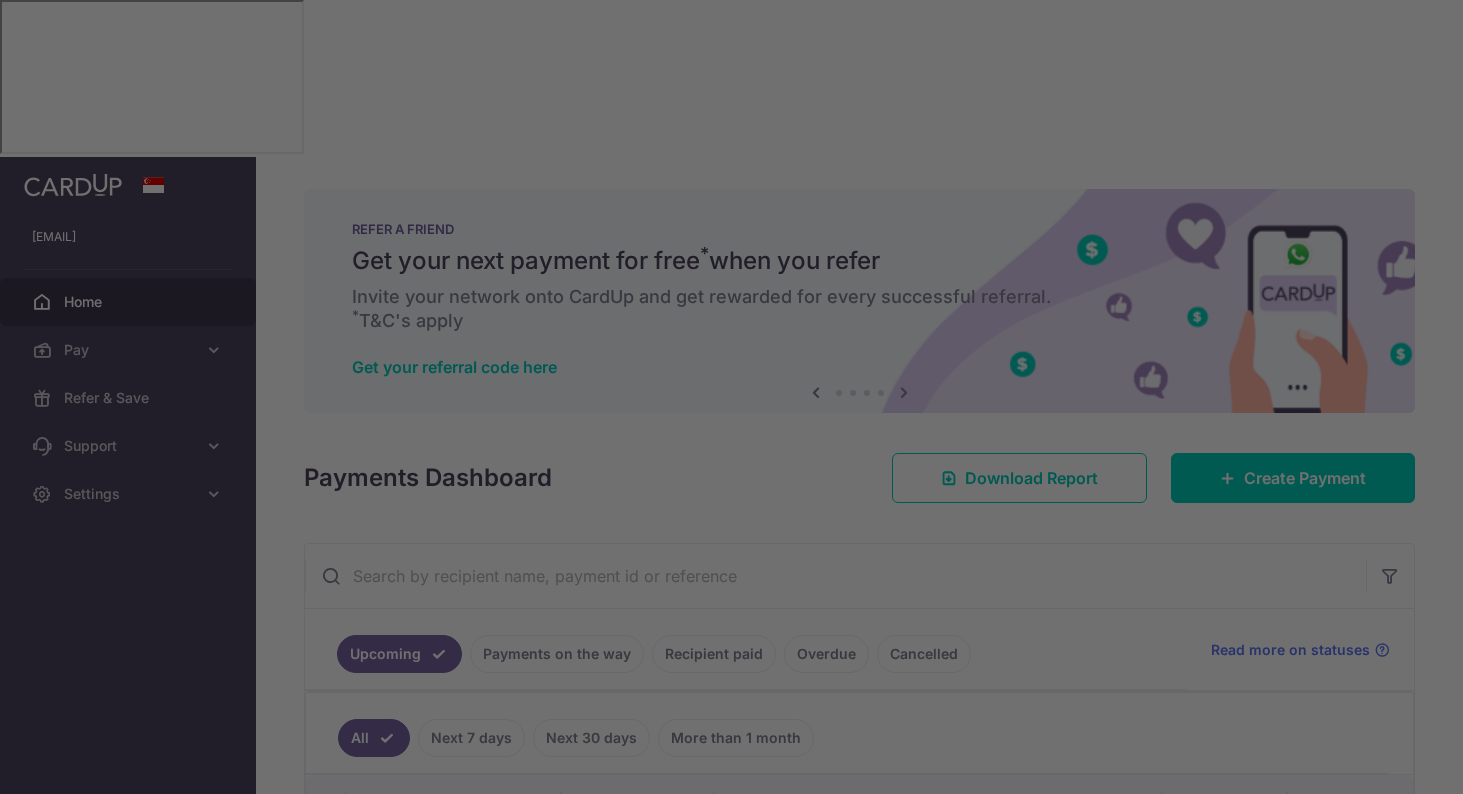 scroll, scrollTop: 0, scrollLeft: 0, axis: both 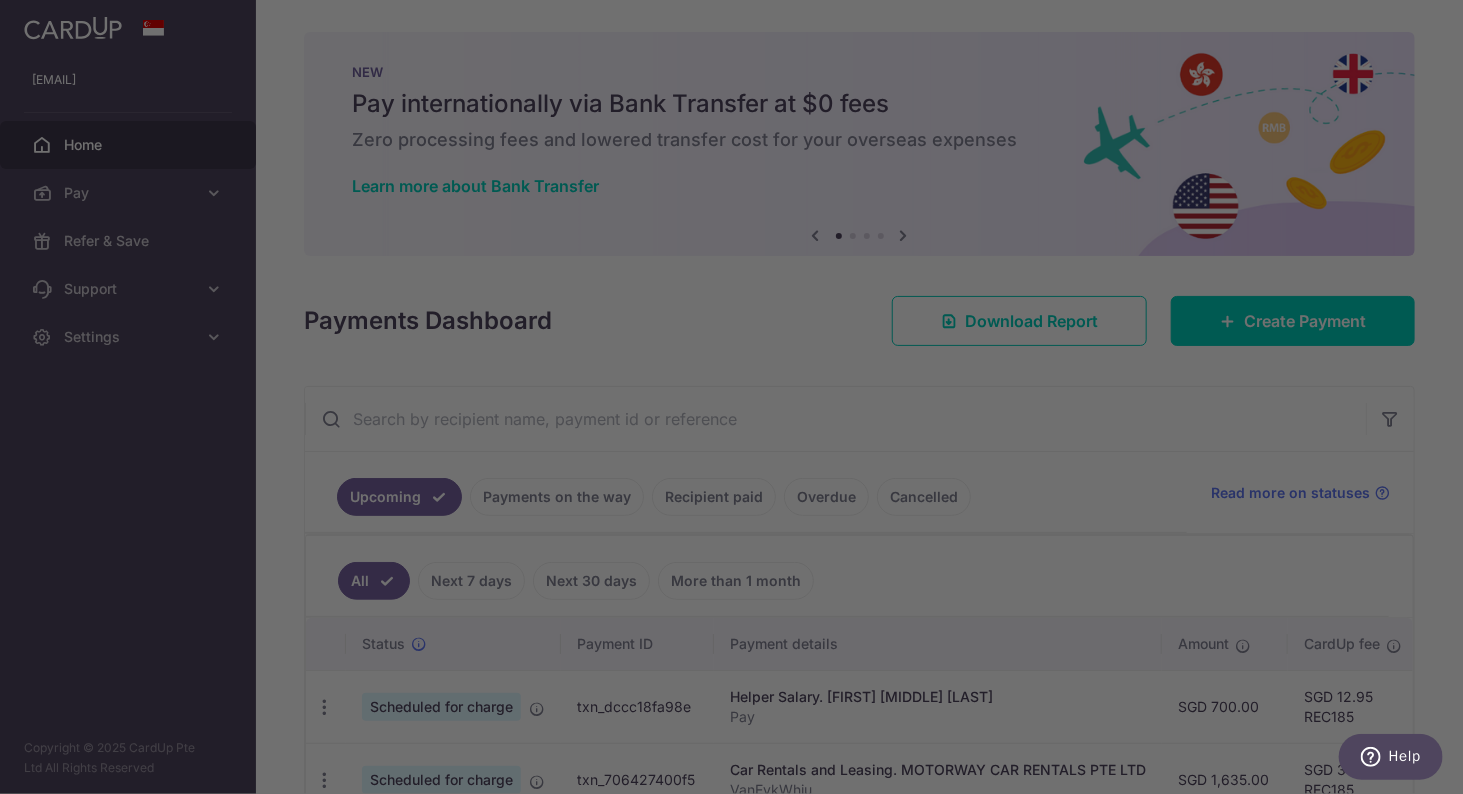 click at bounding box center [739, 401] 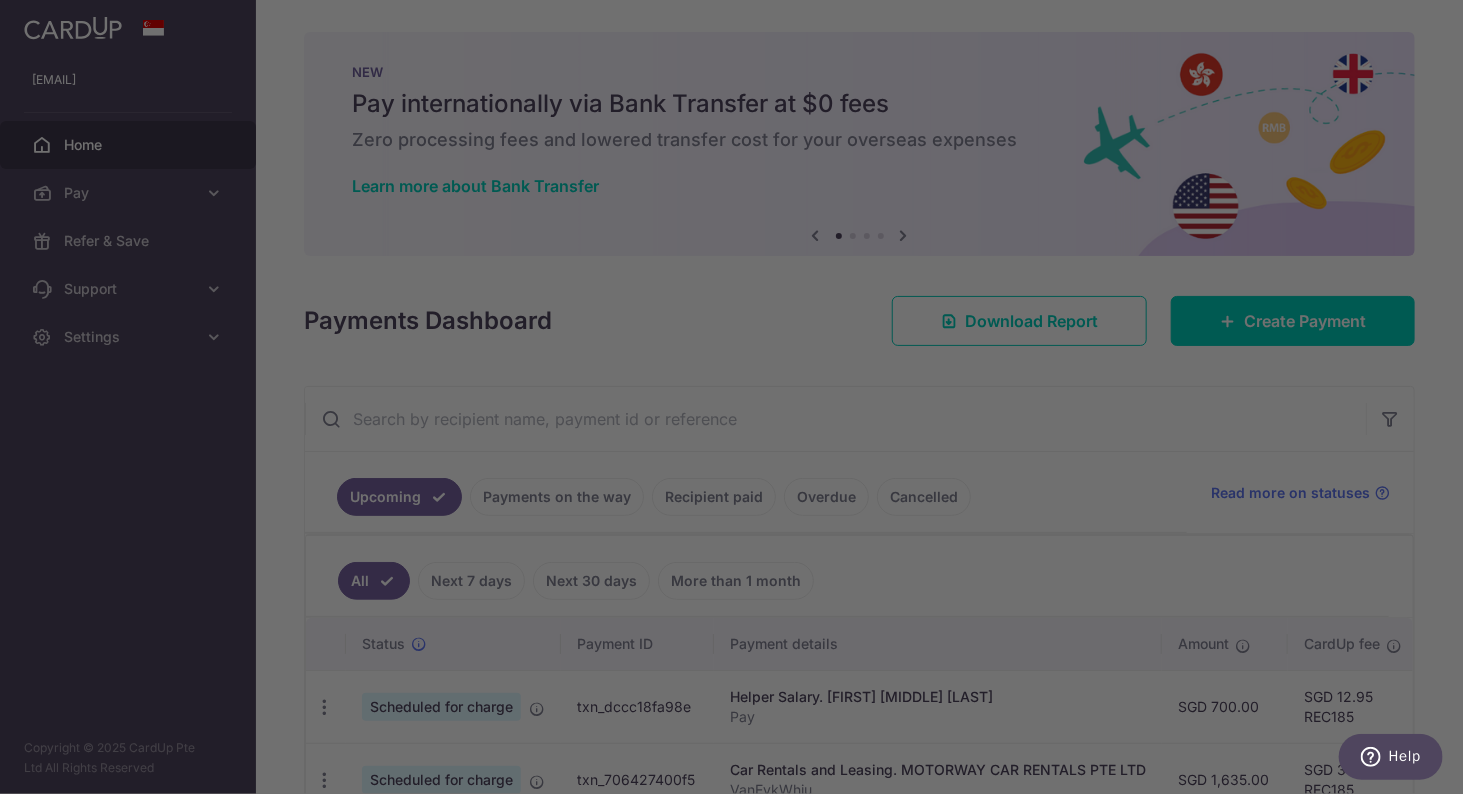 click at bounding box center [739, 401] 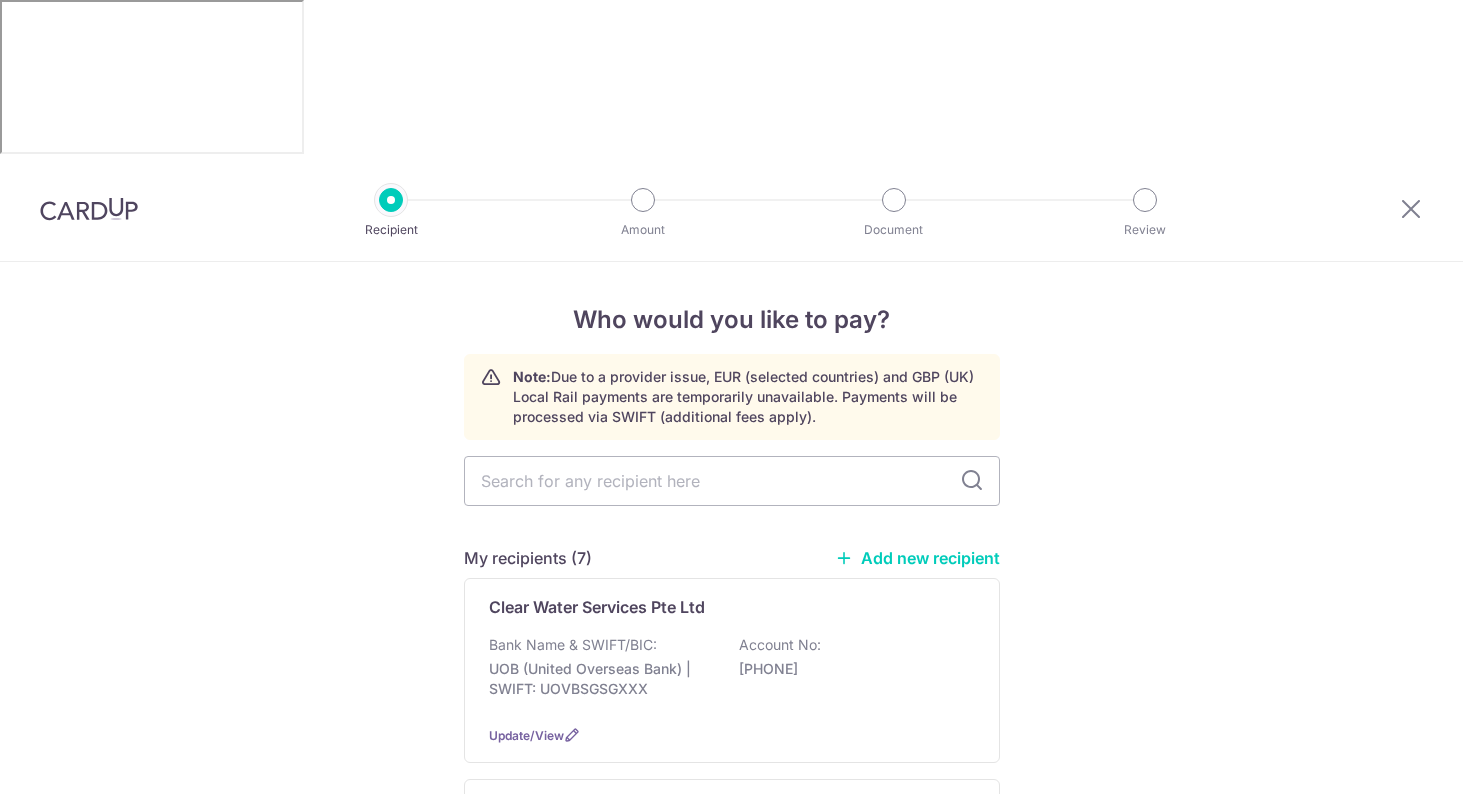 scroll, scrollTop: 0, scrollLeft: 0, axis: both 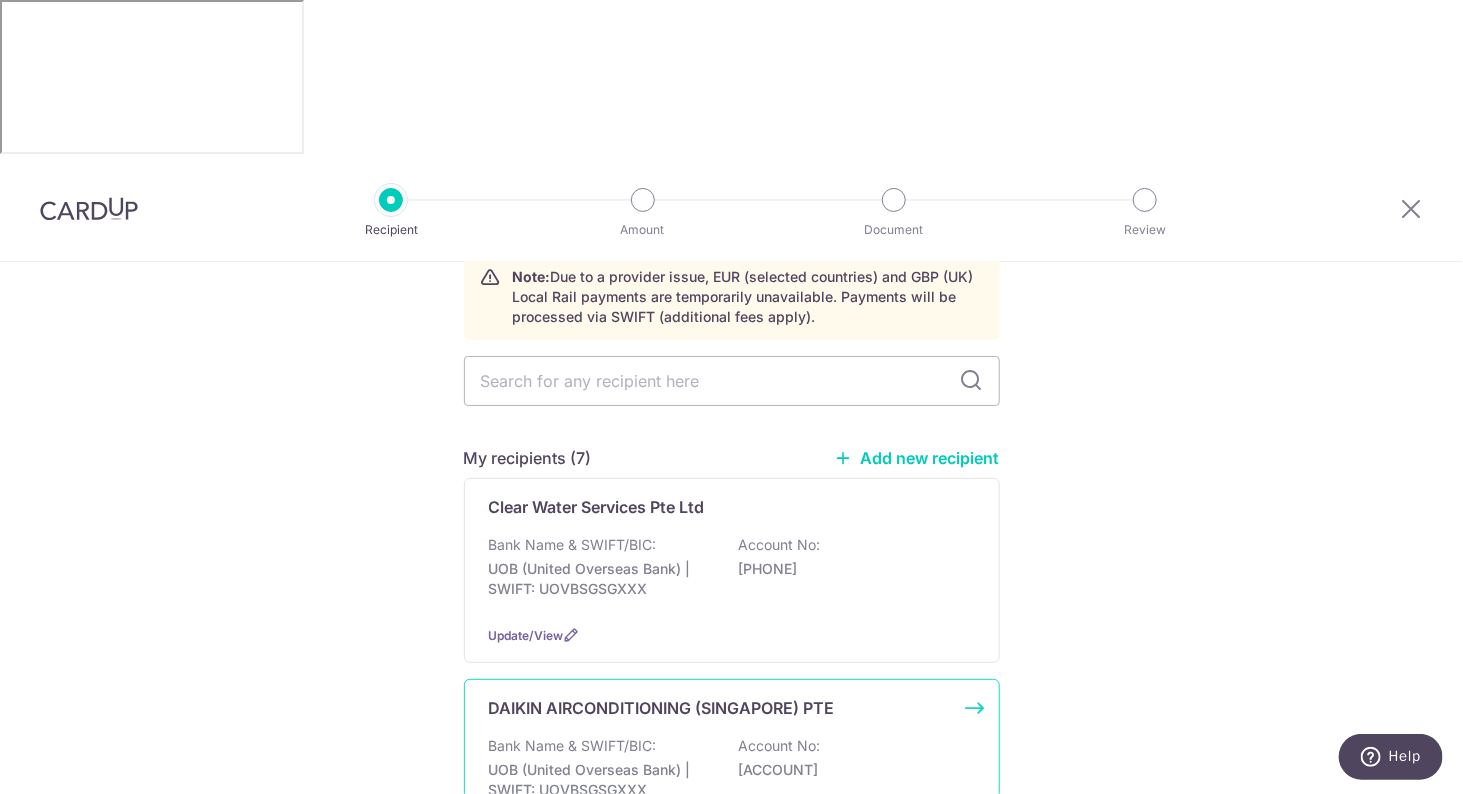 click on "DAIKIN AIRCONDITIONING (SINGAPORE) PTE
Bank Name & SWIFT/BIC:
UOB (United Overseas Bank) | SWIFT: UOVBSGSGXXX
Account No:
2033088827
Update/View" at bounding box center (732, 771) 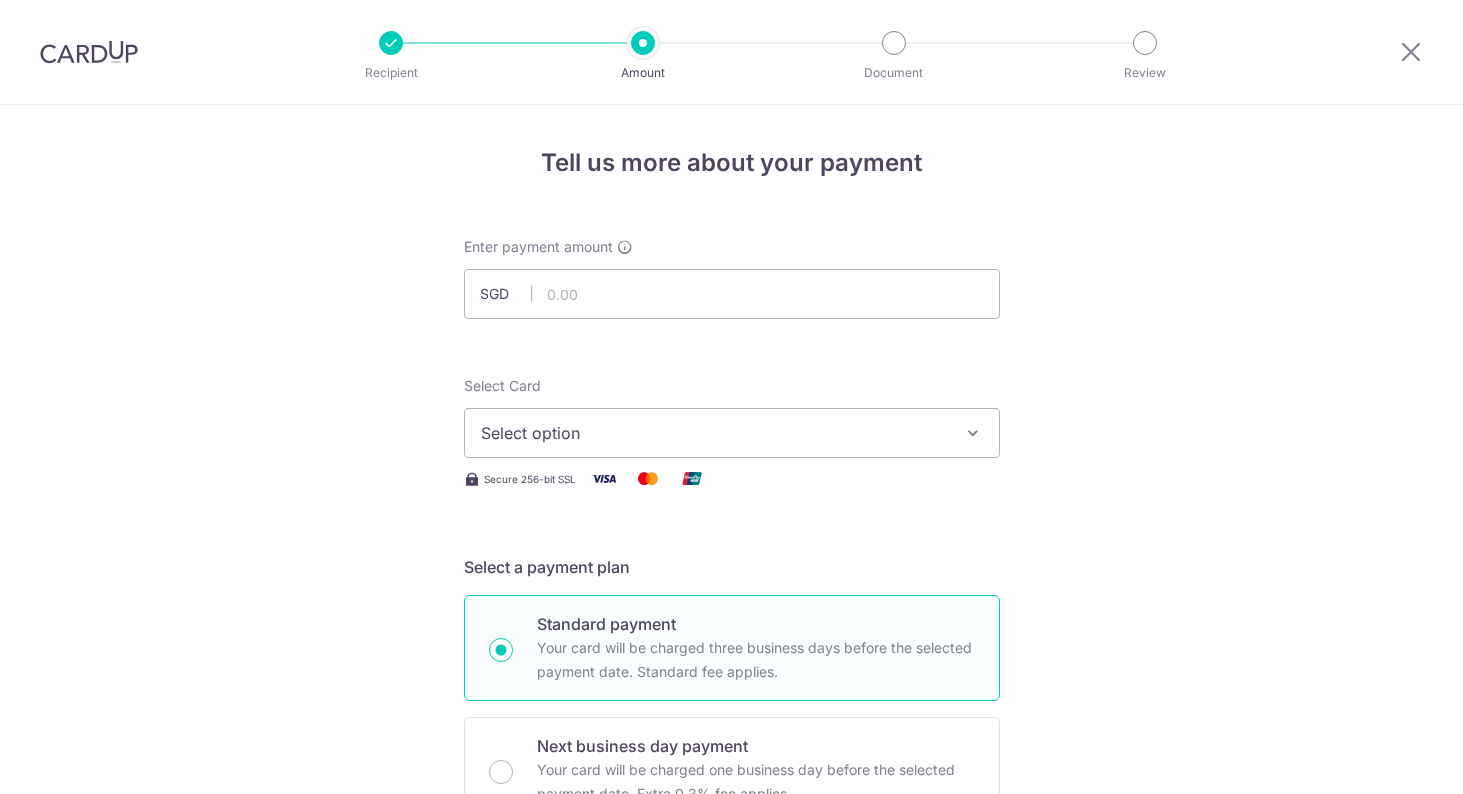 scroll, scrollTop: 0, scrollLeft: 0, axis: both 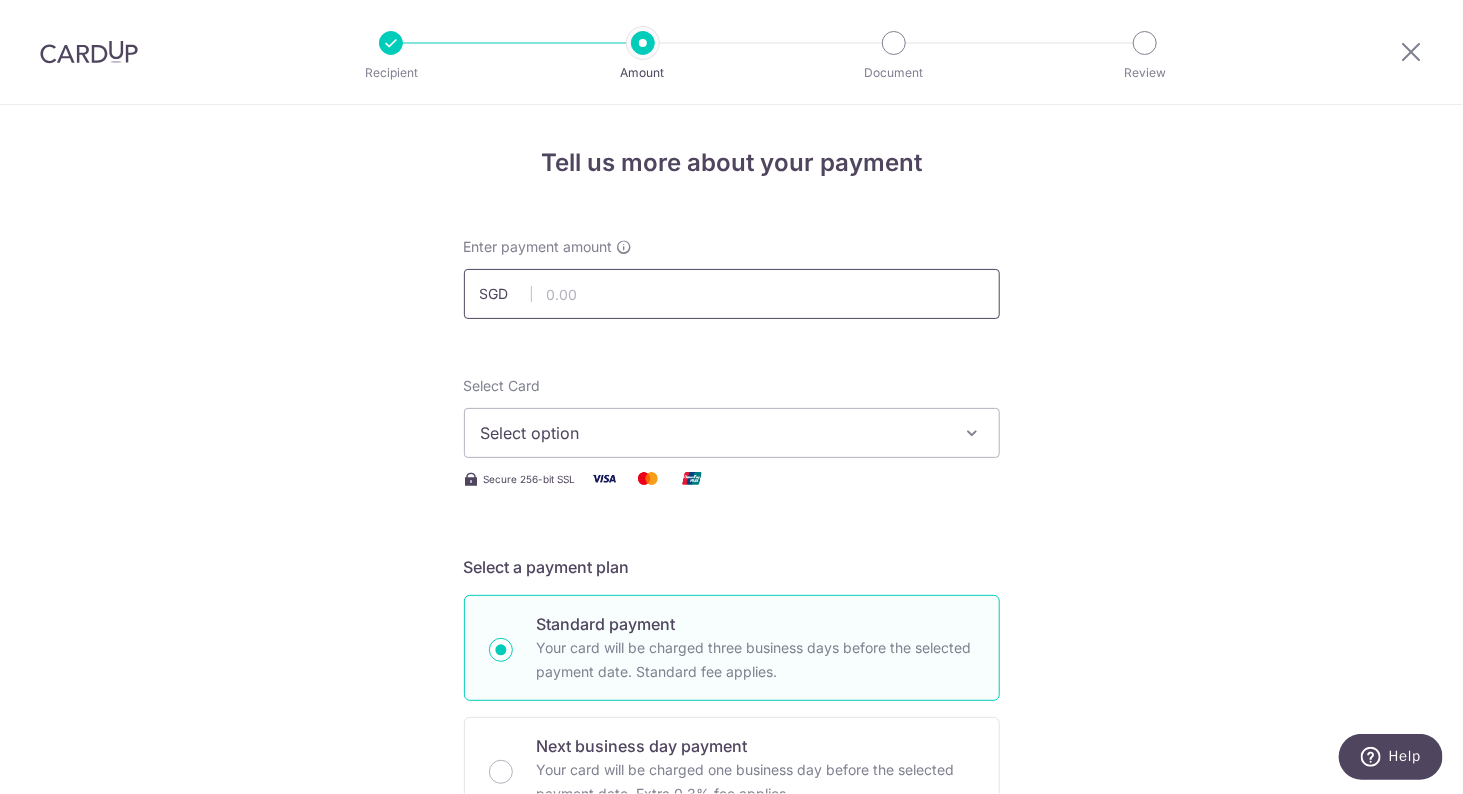 click at bounding box center (732, 294) 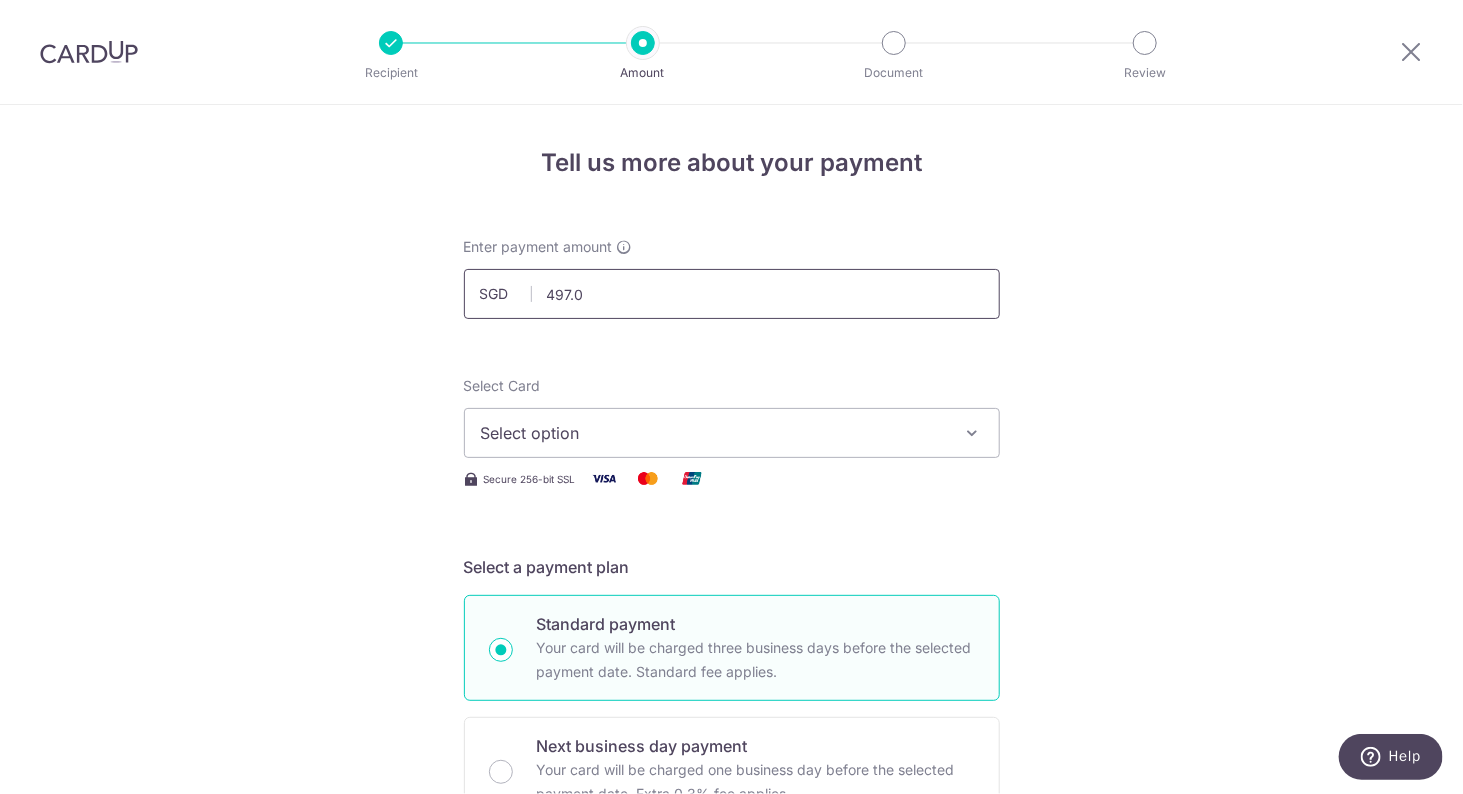 type on "497.04" 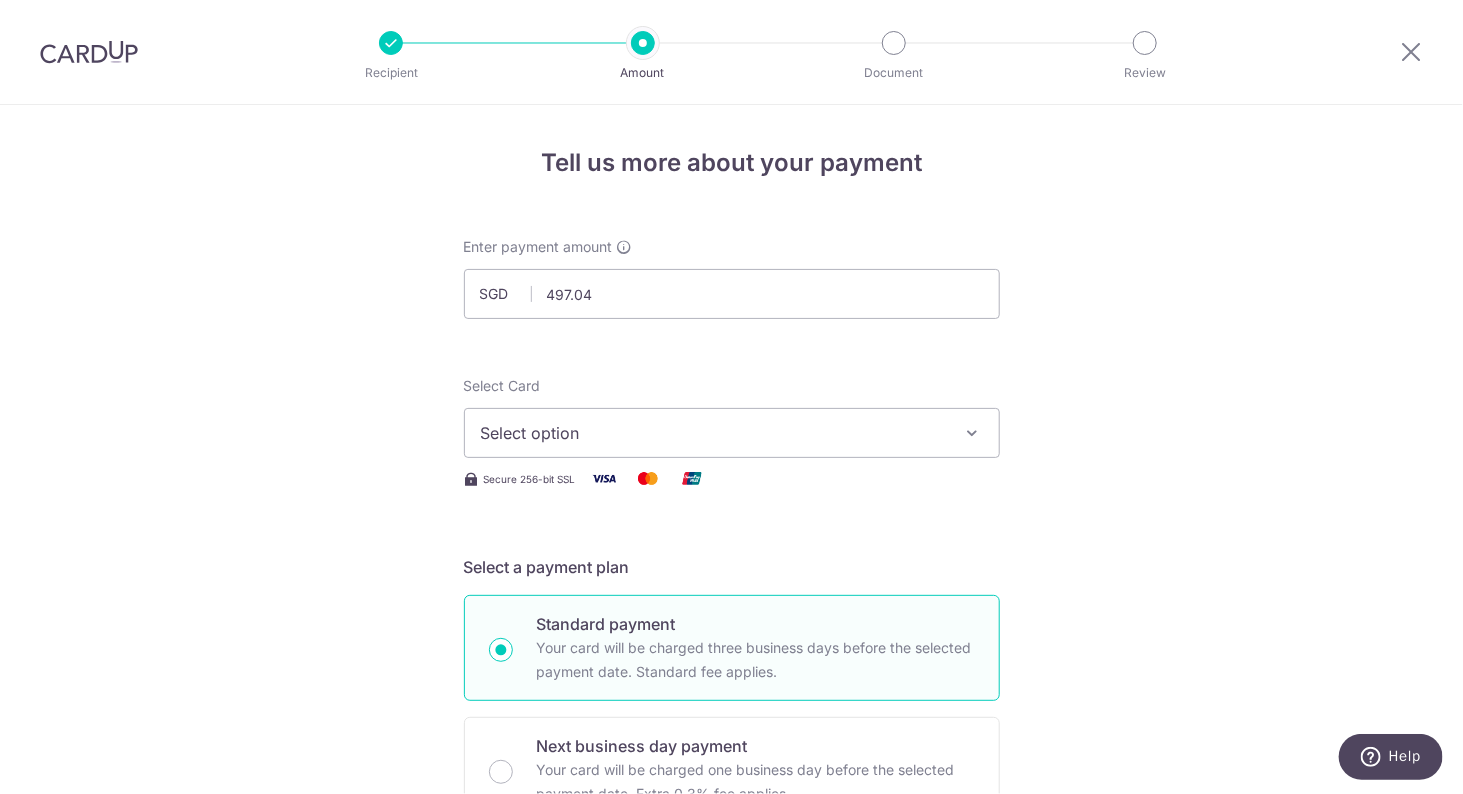 click on "Tell us more about your payment
Enter payment amount
SGD
497.04
497.04
Select Card
Select option
Add credit card
Your Cards
**** 4649
**** 1013
Secure 256-bit SSL
Text
New card details
Card" at bounding box center (731, 1009) 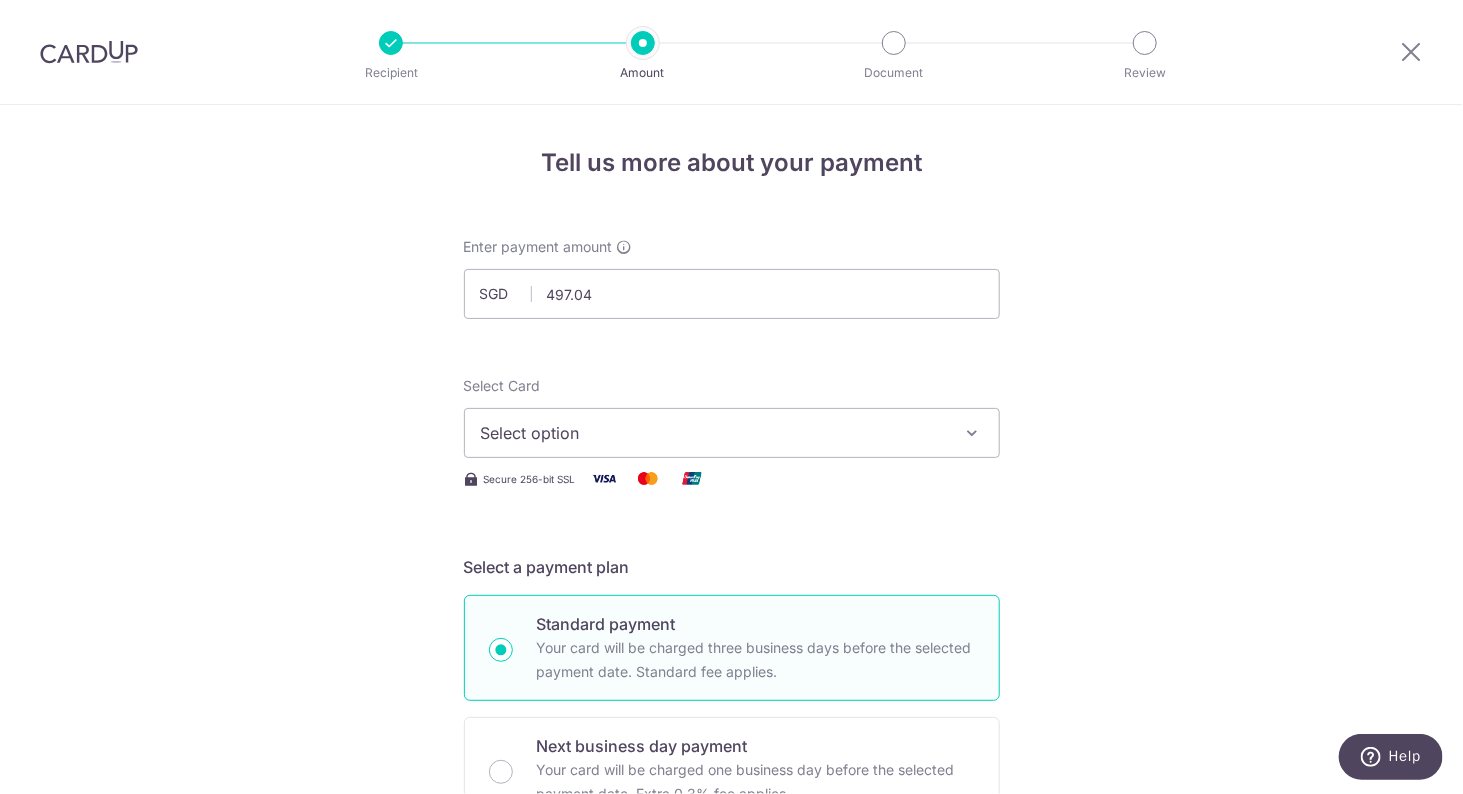 click on "Select option" at bounding box center [732, 433] 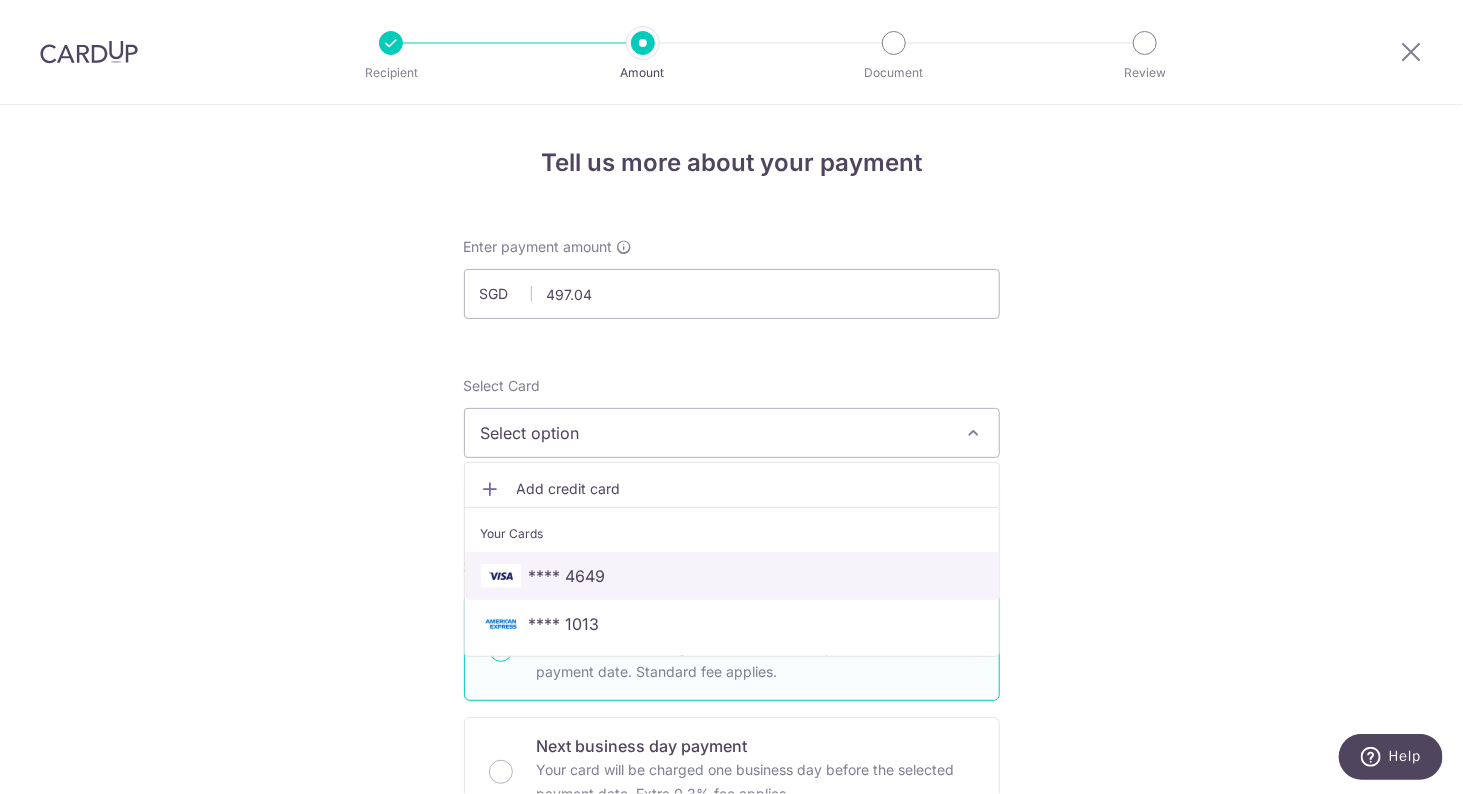 click on "**** 4649" at bounding box center (732, 576) 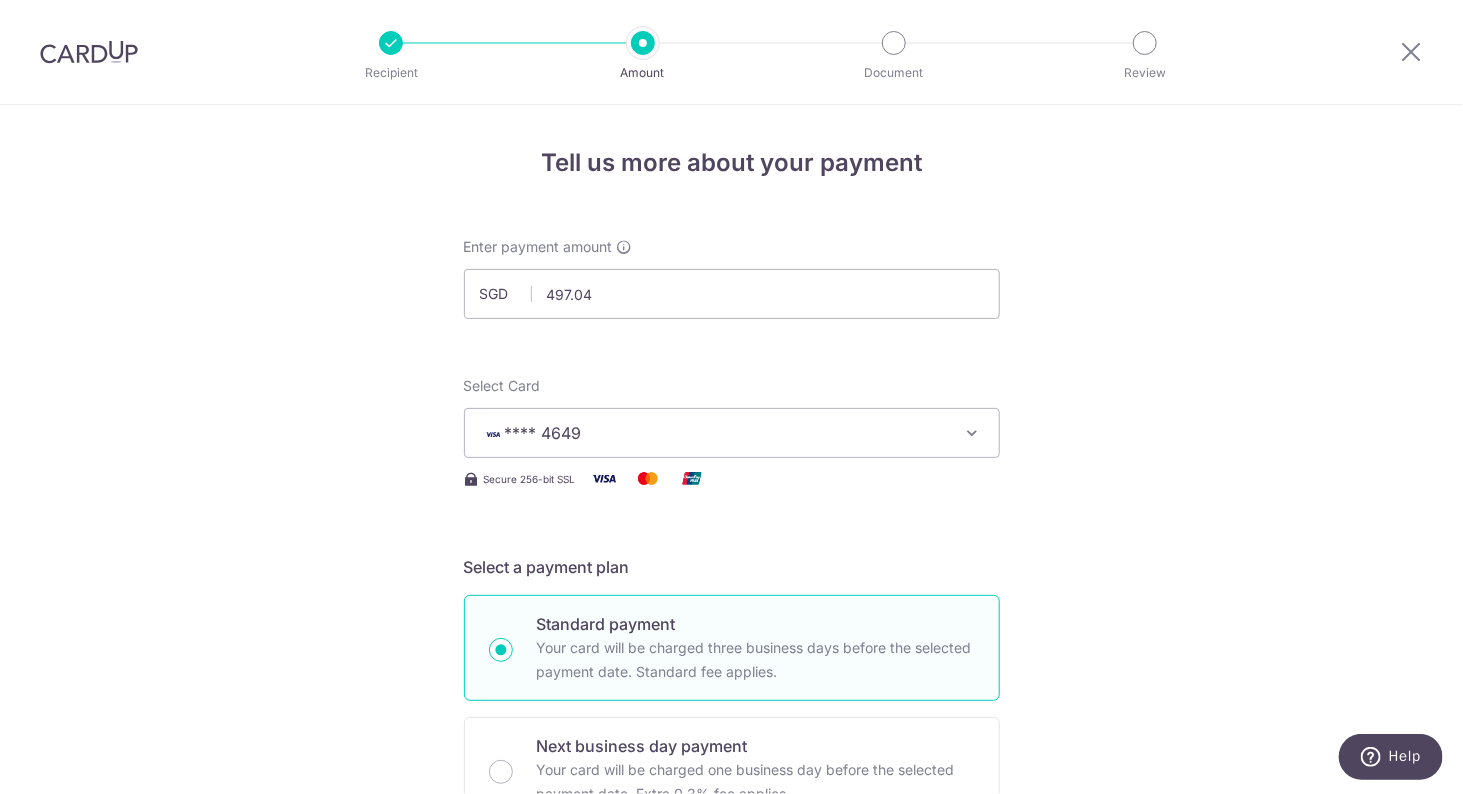 click on "Tell us more about your payment
Enter payment amount
SGD
497.04
497.04
Select Card
**** 4649
Add credit card
Your Cards
**** 4649
**** 1013
Secure 256-bit SSL
Text
New card details
Card
Secure 256-bit SSL" at bounding box center (731, 1009) 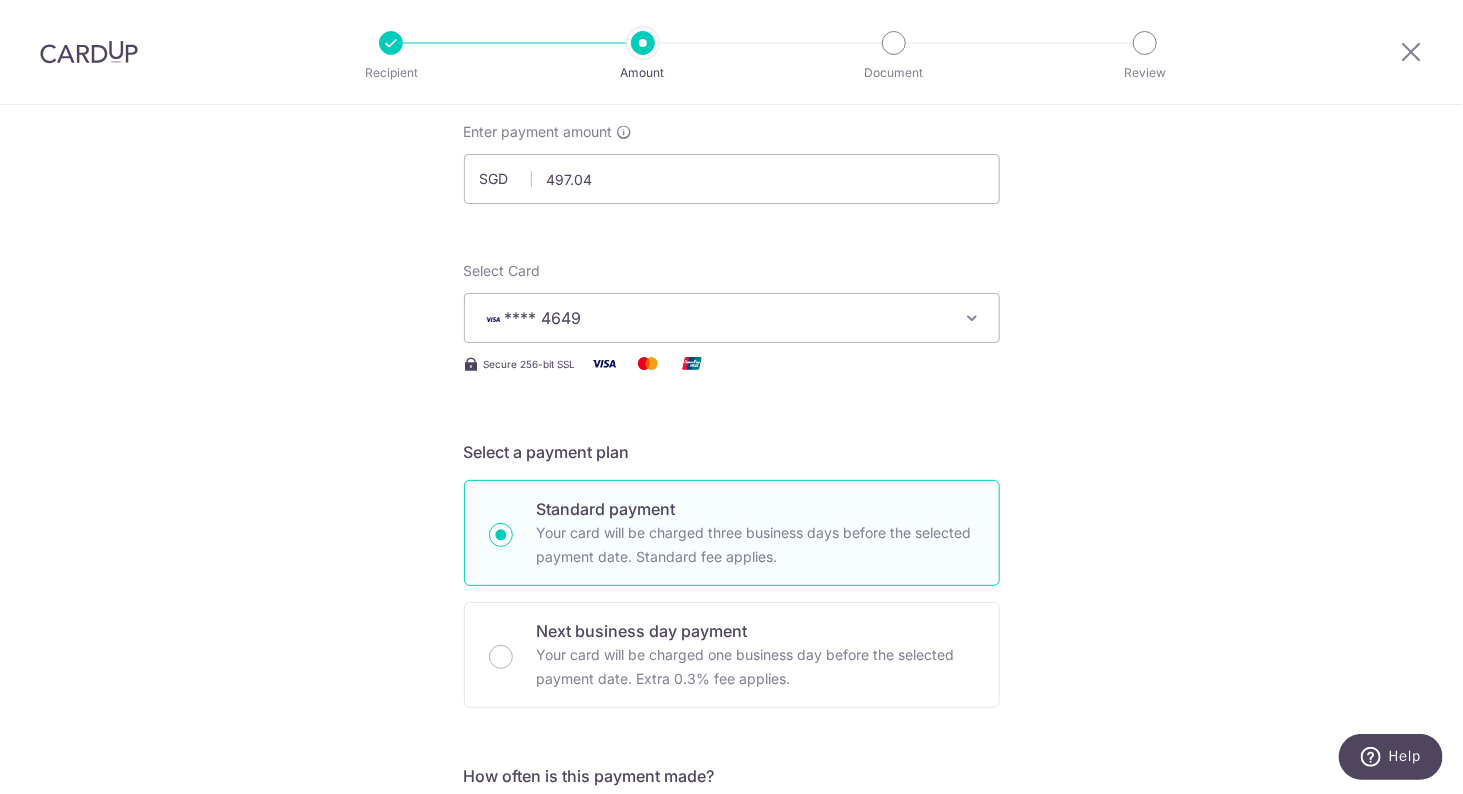 scroll, scrollTop: 200, scrollLeft: 0, axis: vertical 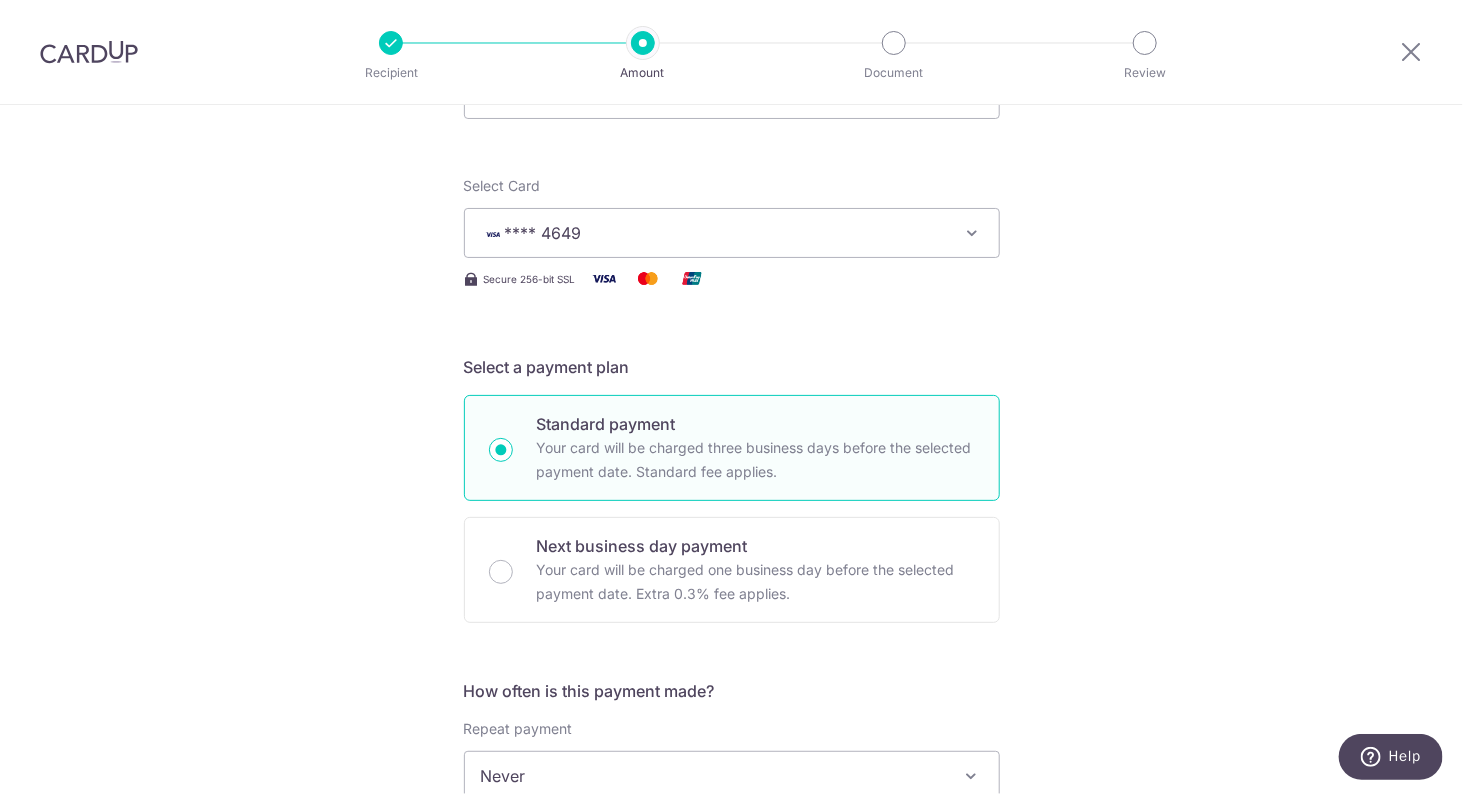 click on "Tell us more about your payment
Enter payment amount
SGD
497.04
497.04
Select Card
**** 4649
Add credit card
Your Cards
**** 4649
**** 1013
Secure 256-bit SSL
Text
New card details
Card
Secure 256-bit SSL" at bounding box center [731, 809] 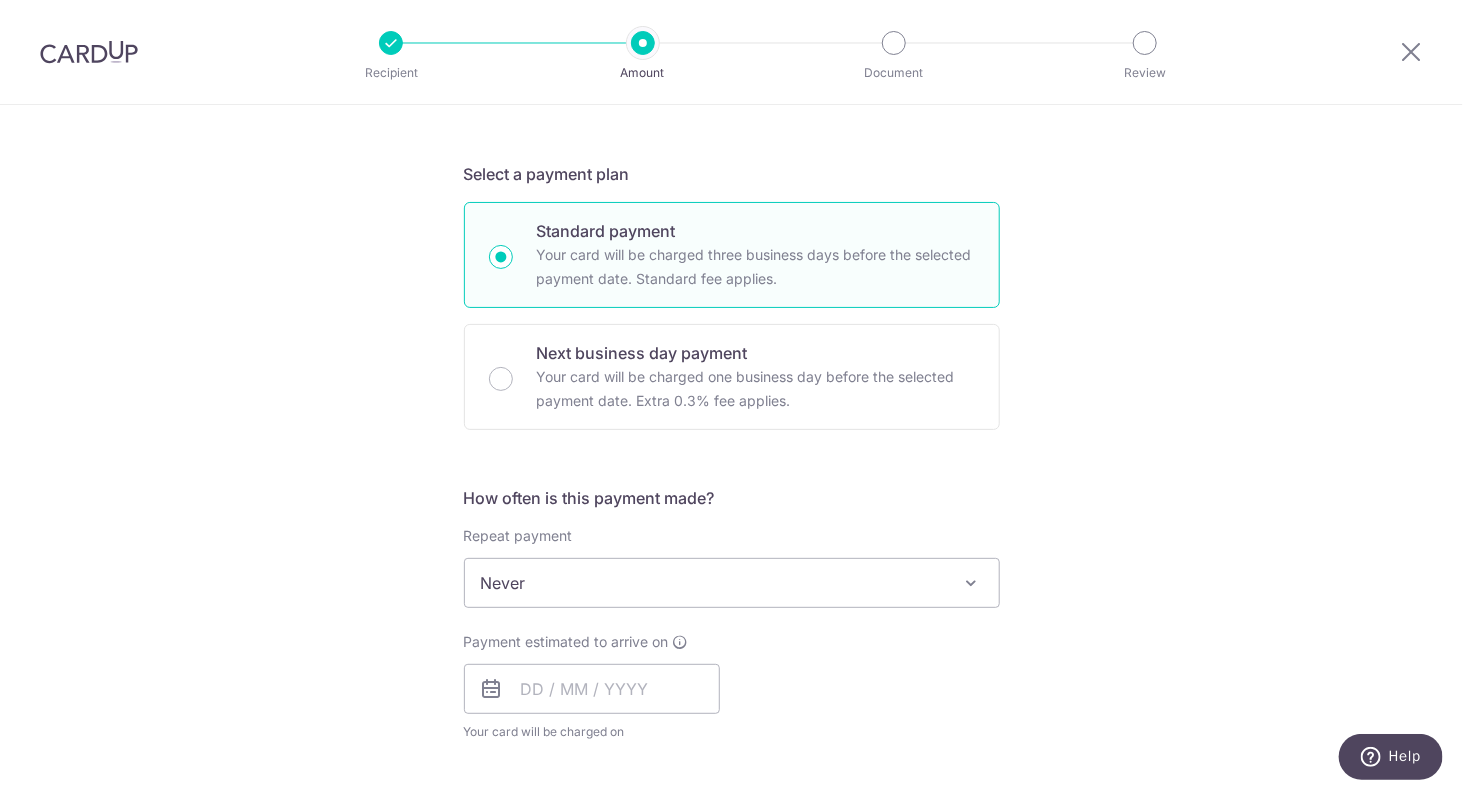 scroll, scrollTop: 400, scrollLeft: 0, axis: vertical 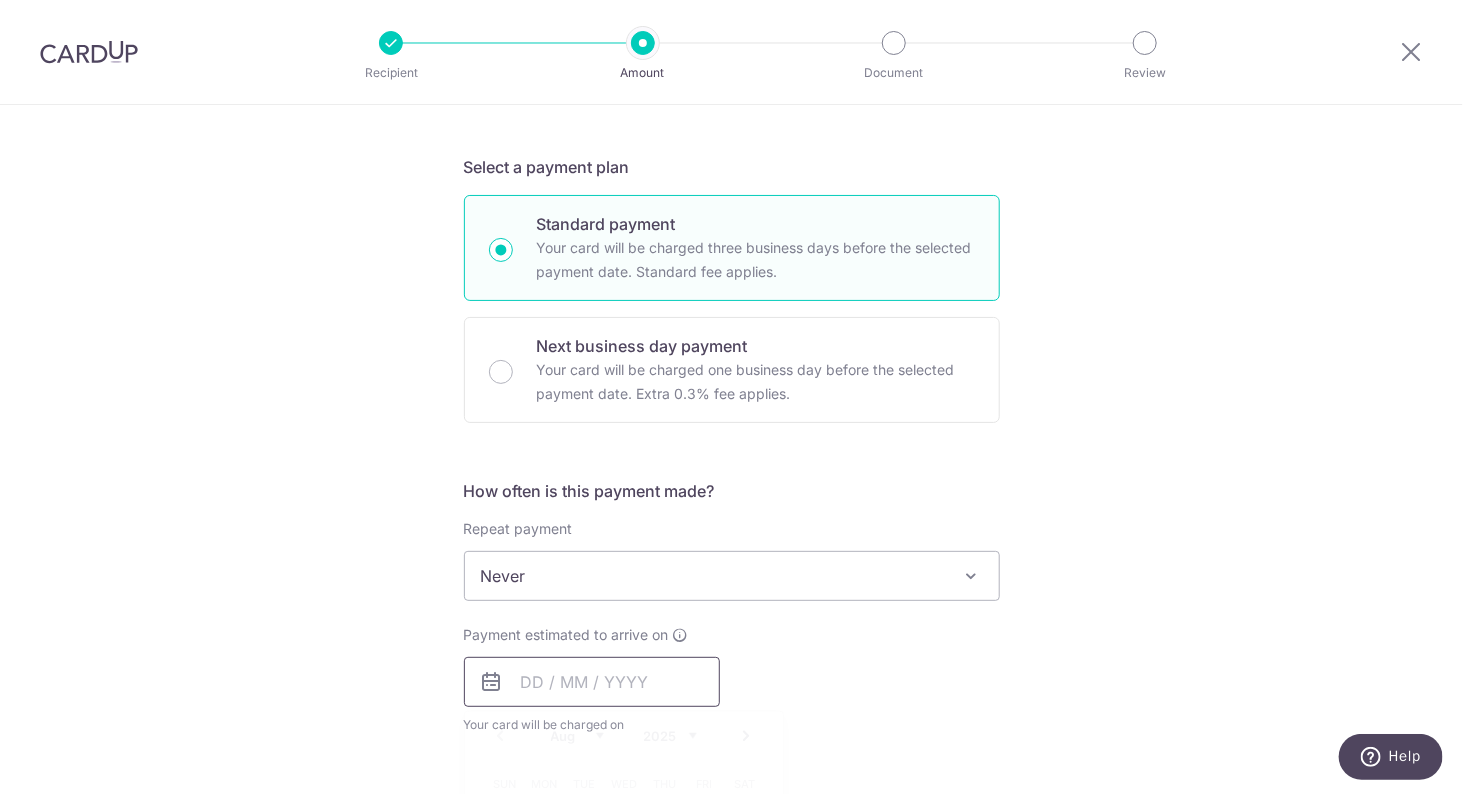 click at bounding box center (592, 682) 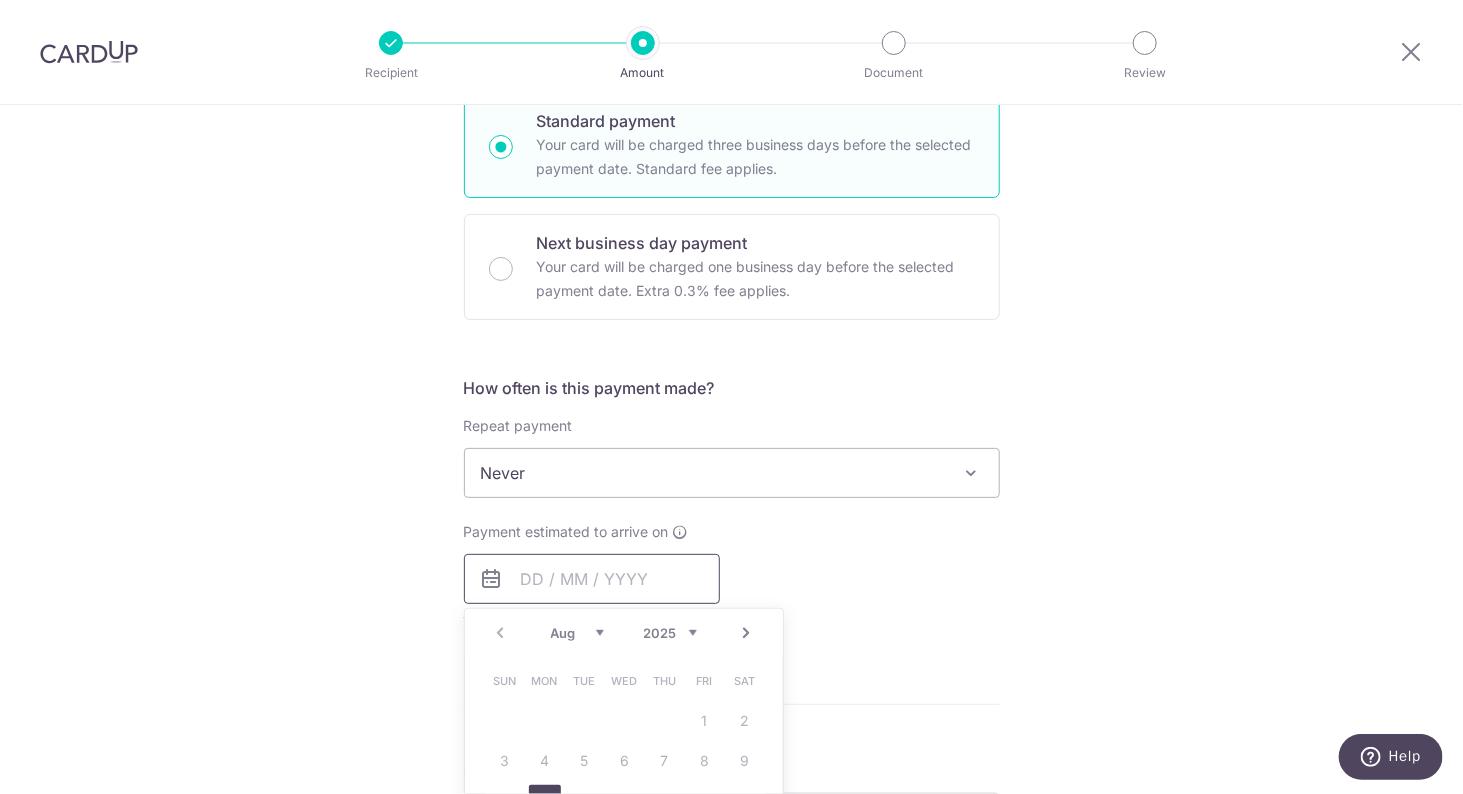 scroll, scrollTop: 600, scrollLeft: 0, axis: vertical 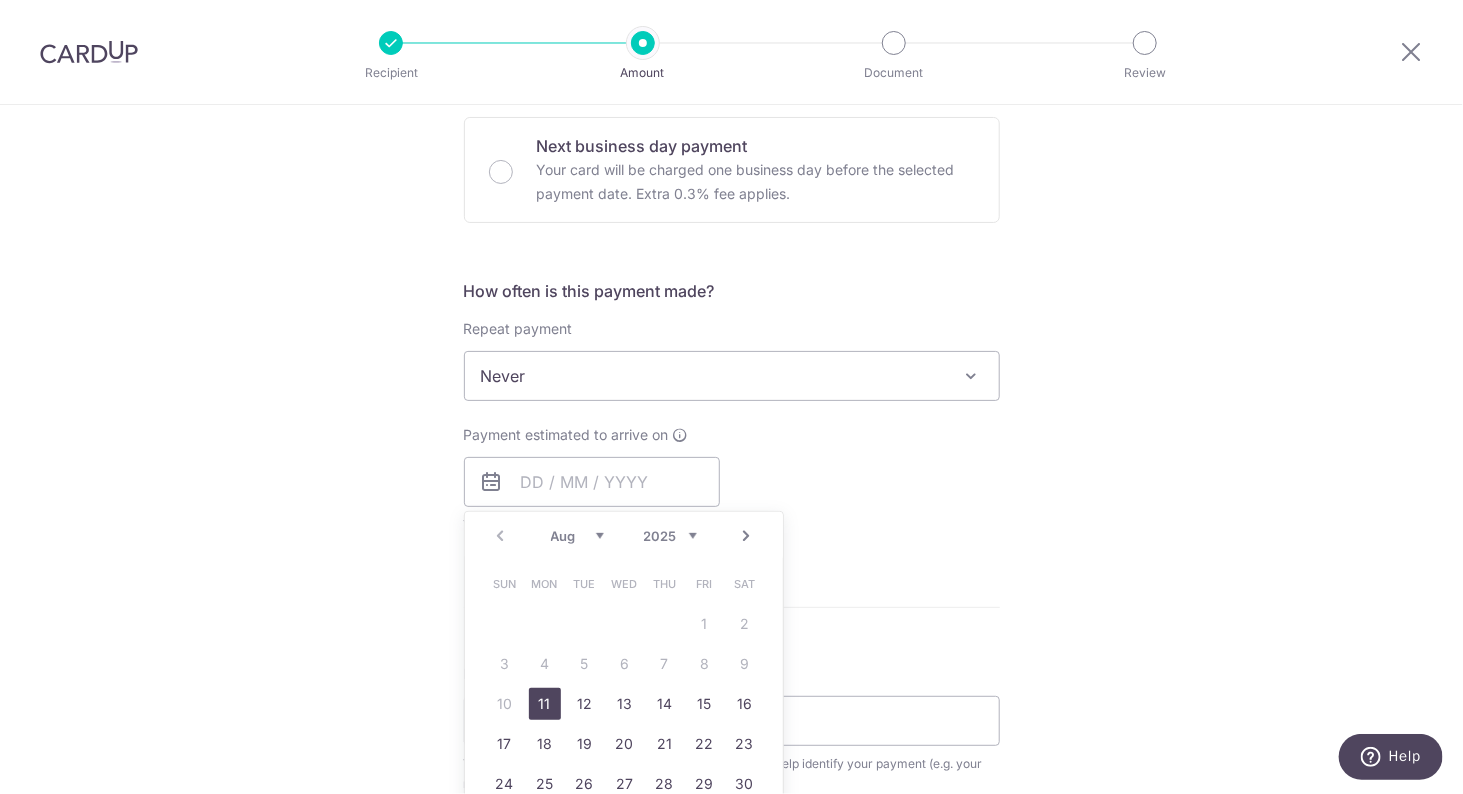 click on "11" at bounding box center [545, 704] 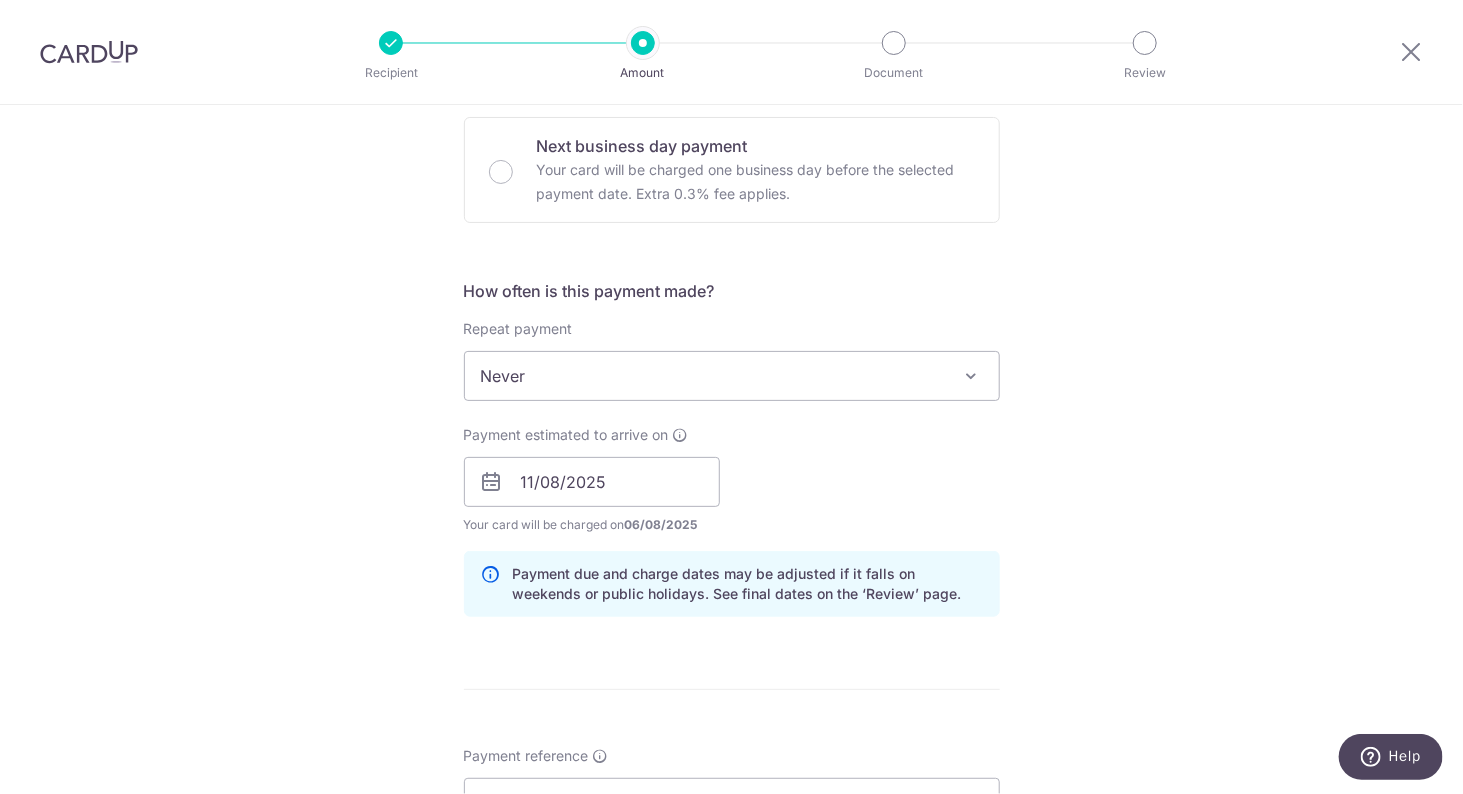 click on "Tell us more about your payment
Enter payment amount
SGD
497.04
497.04
Select Card
**** 4649
Add credit card
Your Cards
**** 4649
**** 1013
Secure 256-bit SSL
Text
New card details
Card
Secure 256-bit SSL" at bounding box center [731, 450] 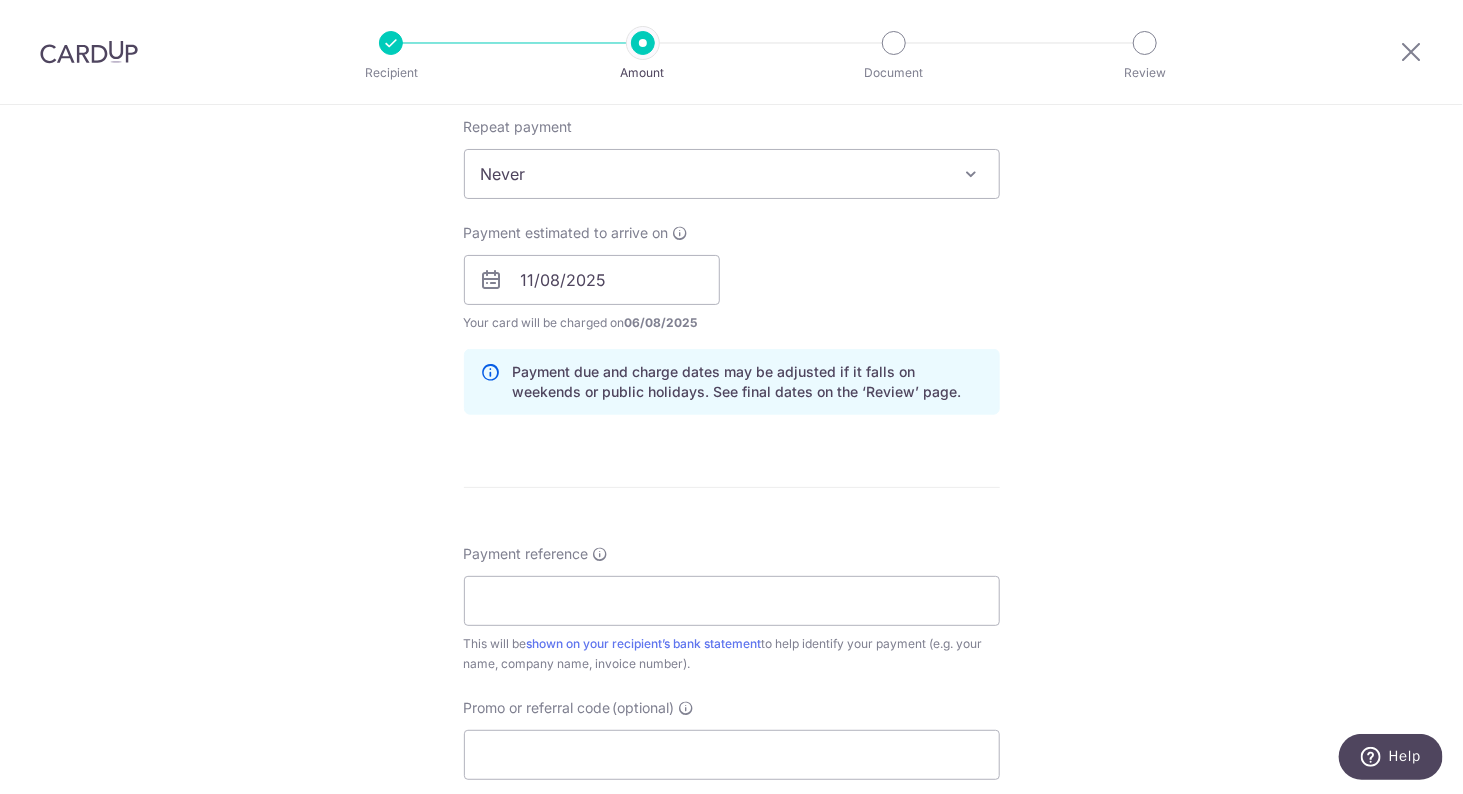 scroll, scrollTop: 700, scrollLeft: 0, axis: vertical 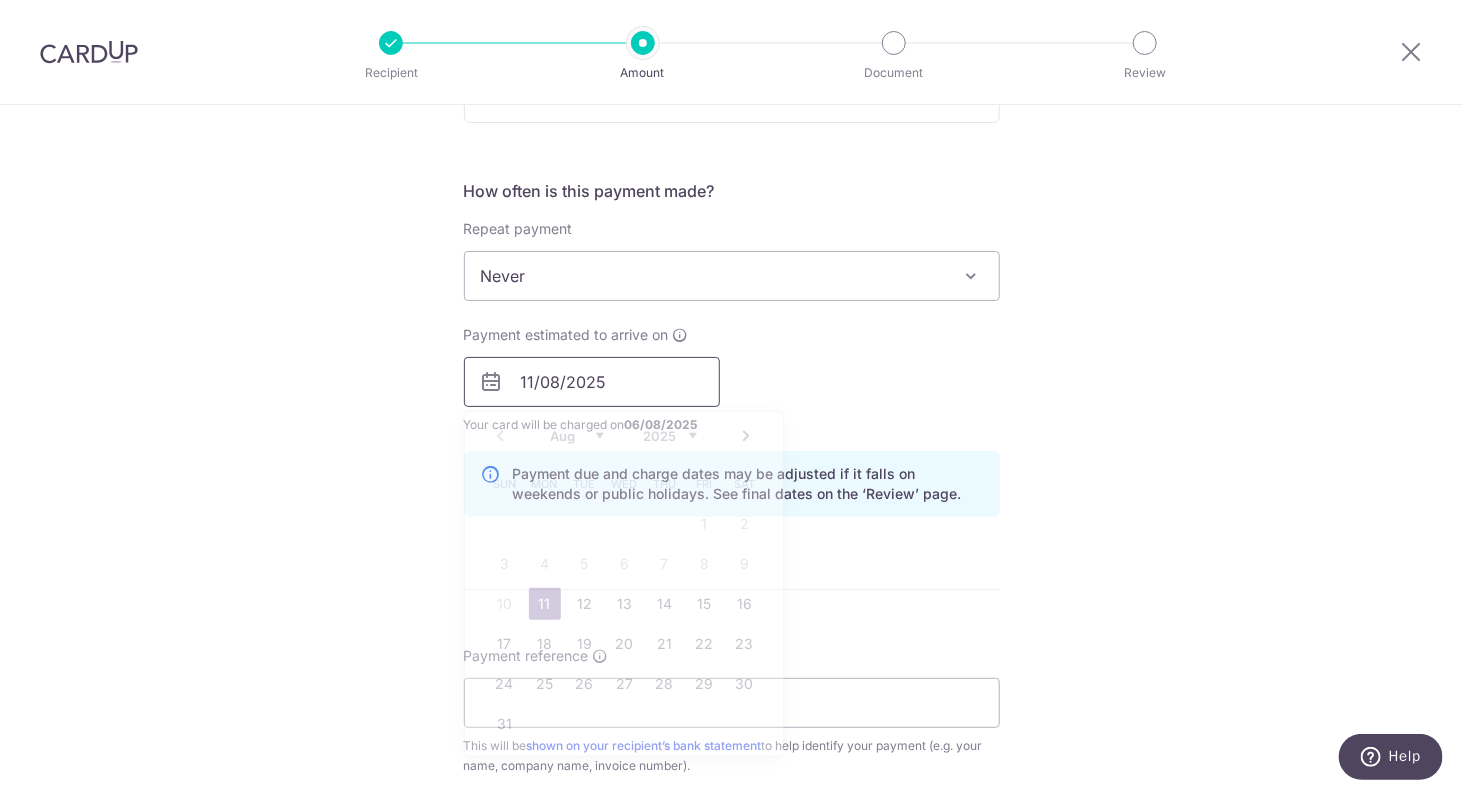 click on "11/08/2025" at bounding box center [592, 382] 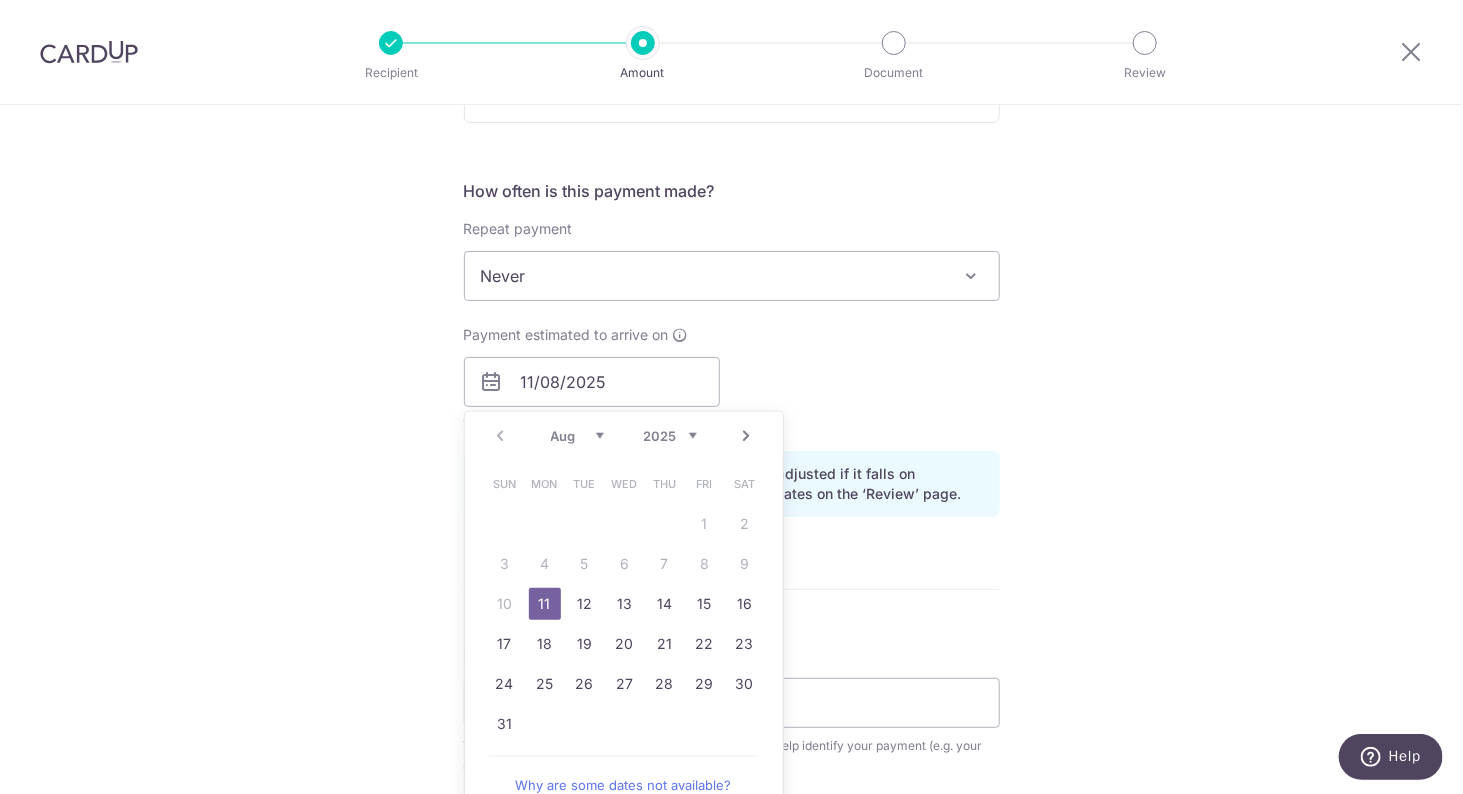 click on "Payment estimated to arrive on
11/08/2025
Prev Next Aug Sep Oct Nov Dec 2025 2026 2027 2028 2029 2030 2031 2032 2033 2034 2035 Sun Mon Tue Wed Thu Fri Sat           1 2 3 4 5 6 7 8 9 10 11 12 13 14 15 16 17 18 19 20 21 22 23 24 25 26 27 28 29 30 31             Why are some dates not available?
Your card will be charged on  06/08/2025  for the first payment
* If your payment is funded by  9:00am SGT on Thursday 07/08/2025
07/08/2025
No. of Payments" at bounding box center (732, 380) 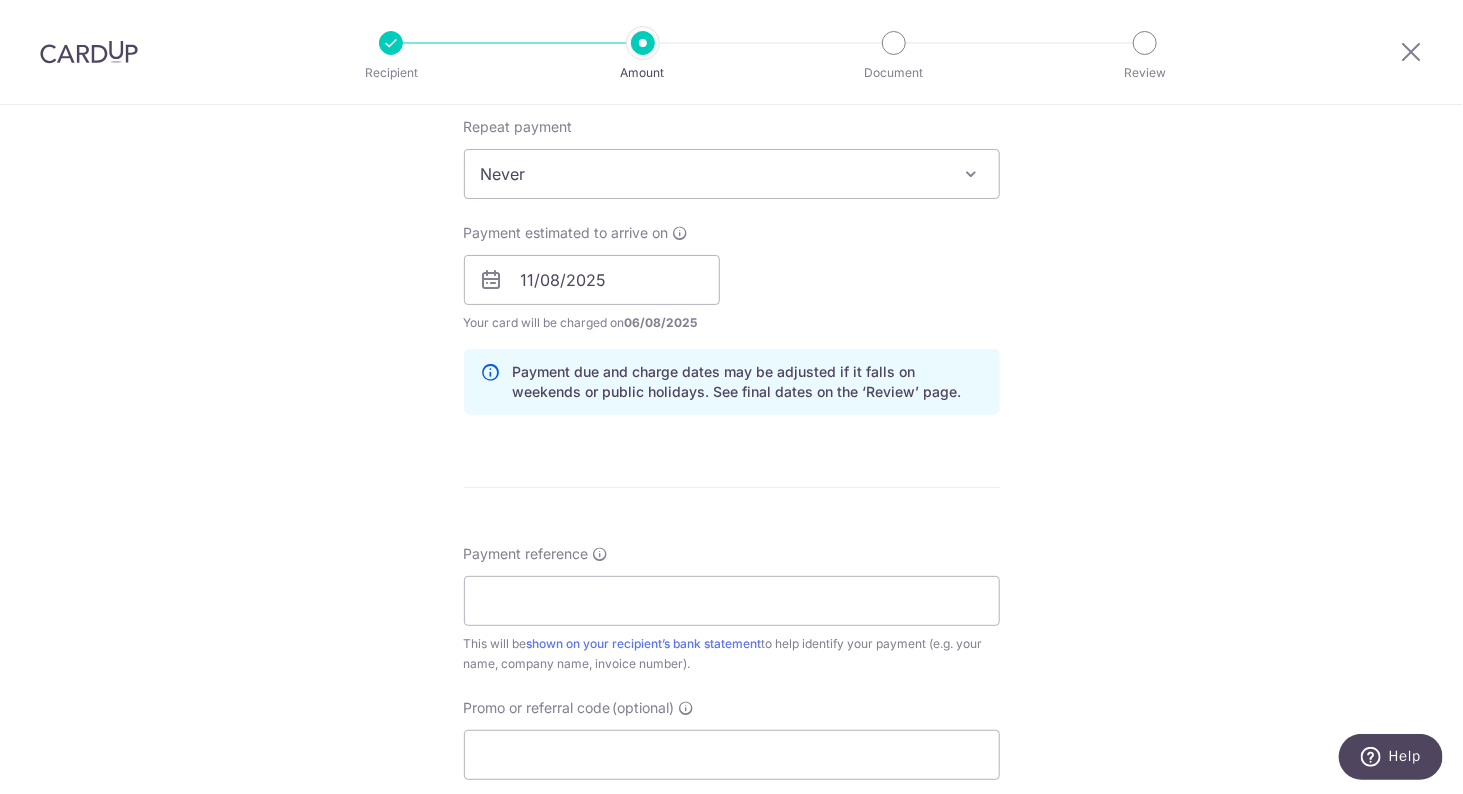 scroll, scrollTop: 900, scrollLeft: 0, axis: vertical 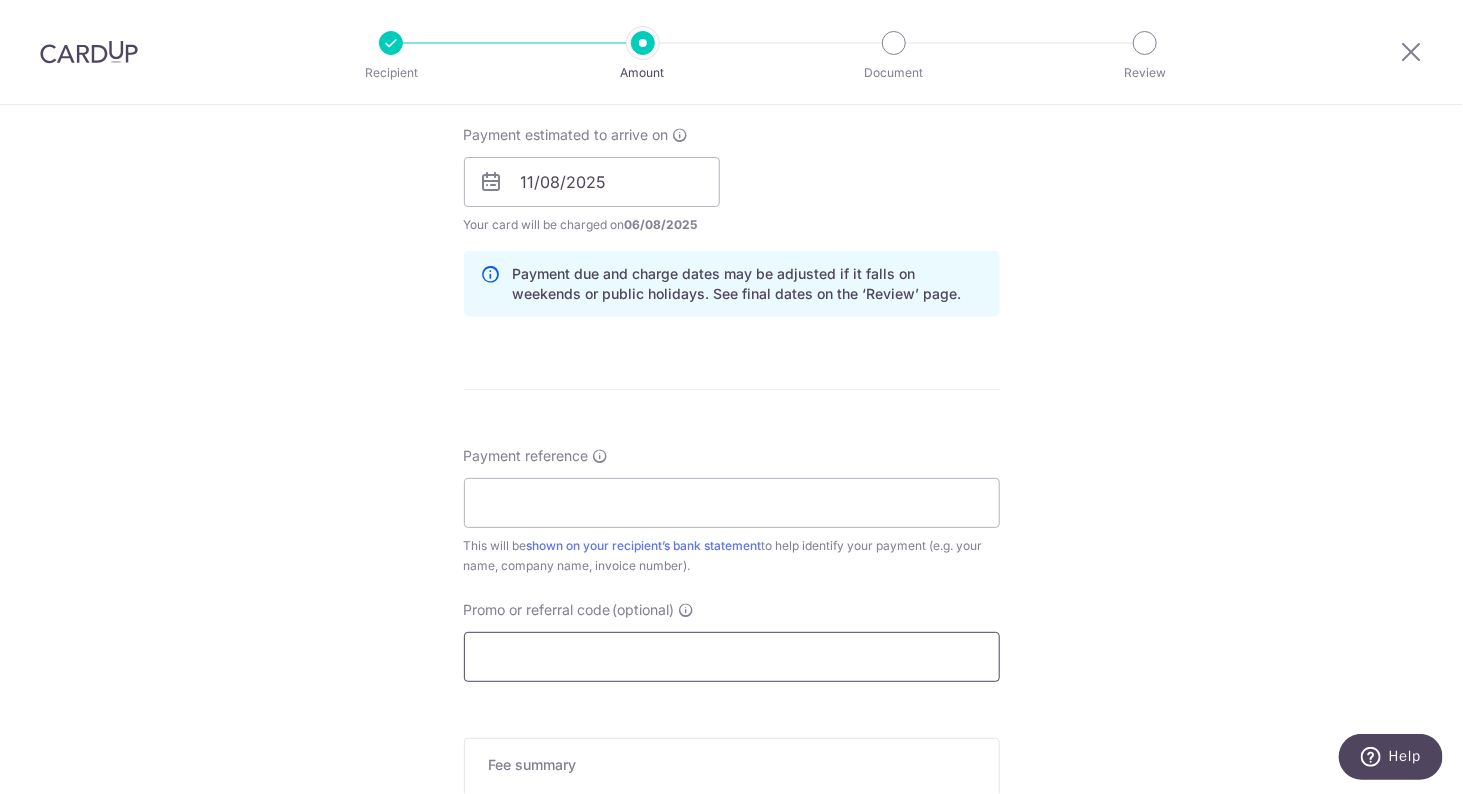 click on "Promo or referral code
(optional)" at bounding box center [732, 657] 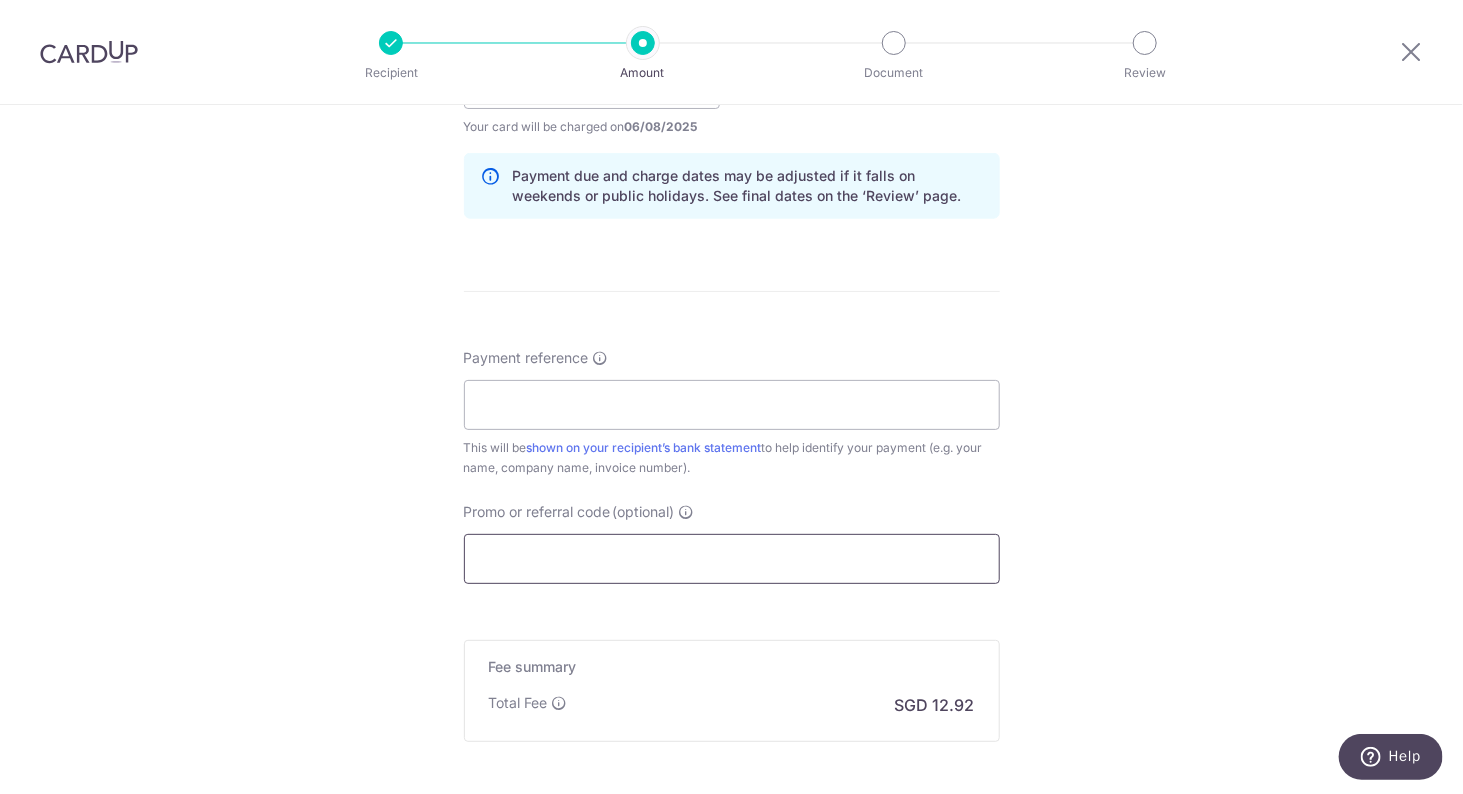 scroll, scrollTop: 1100, scrollLeft: 0, axis: vertical 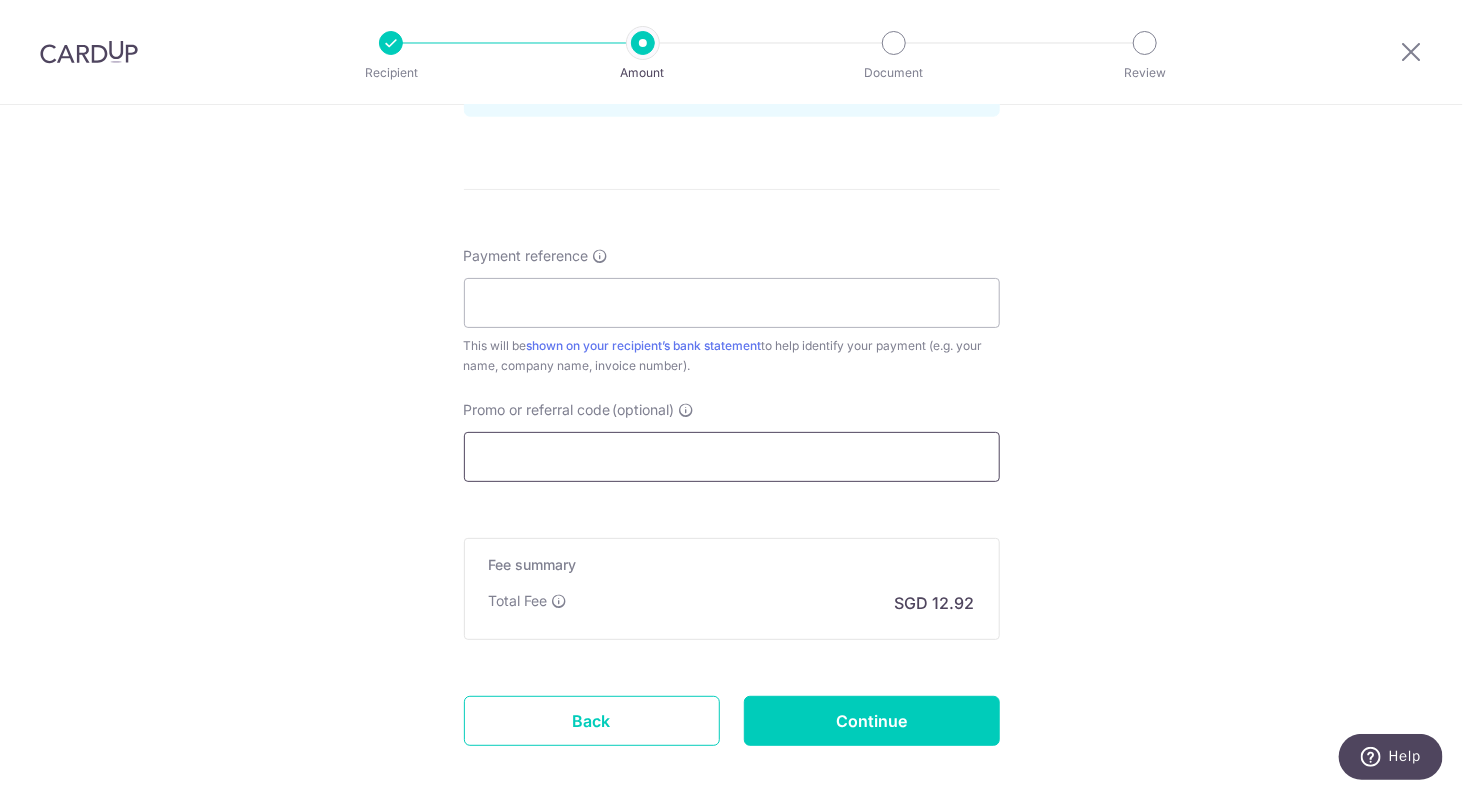 paste on "OFF225" 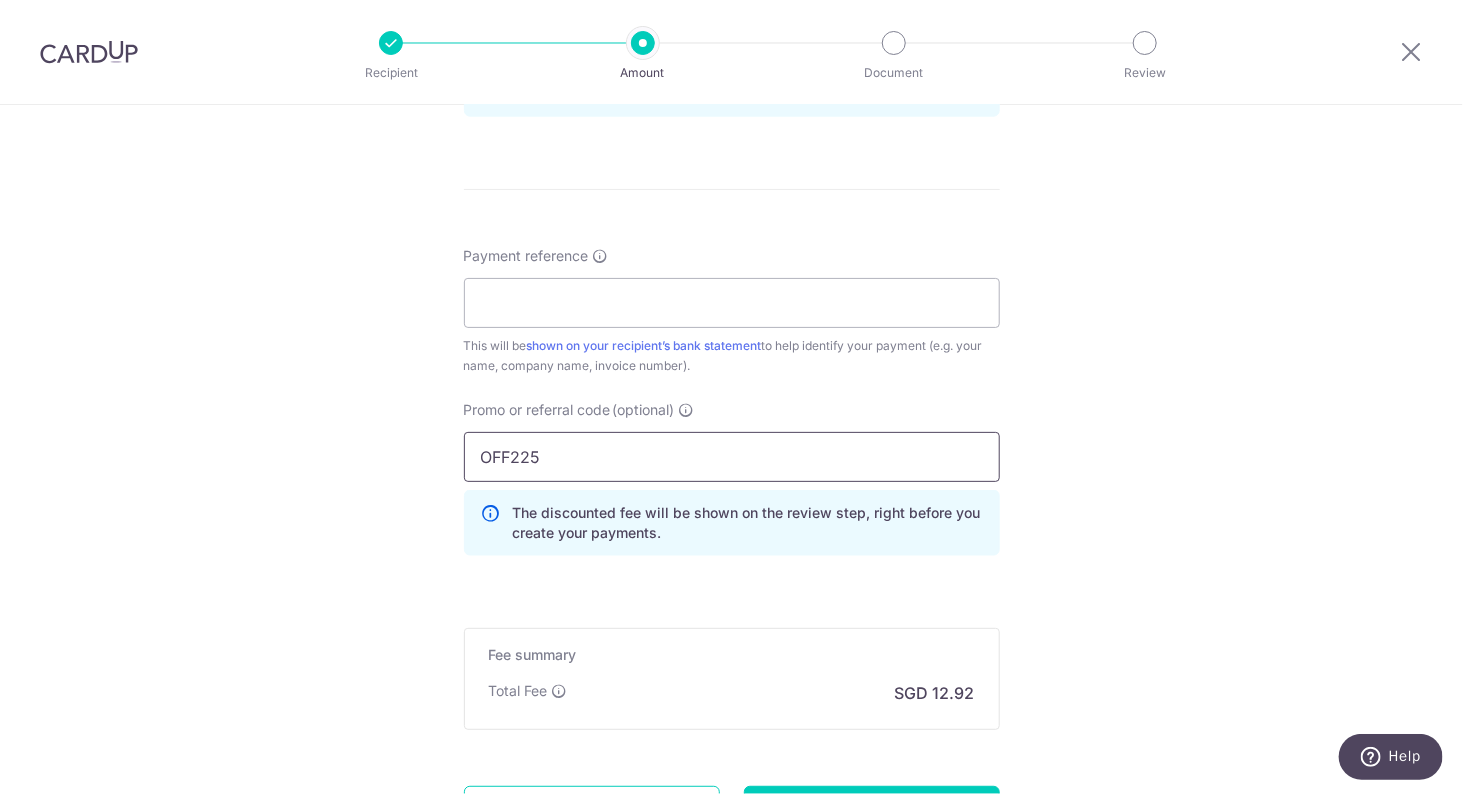 type on "OFF225" 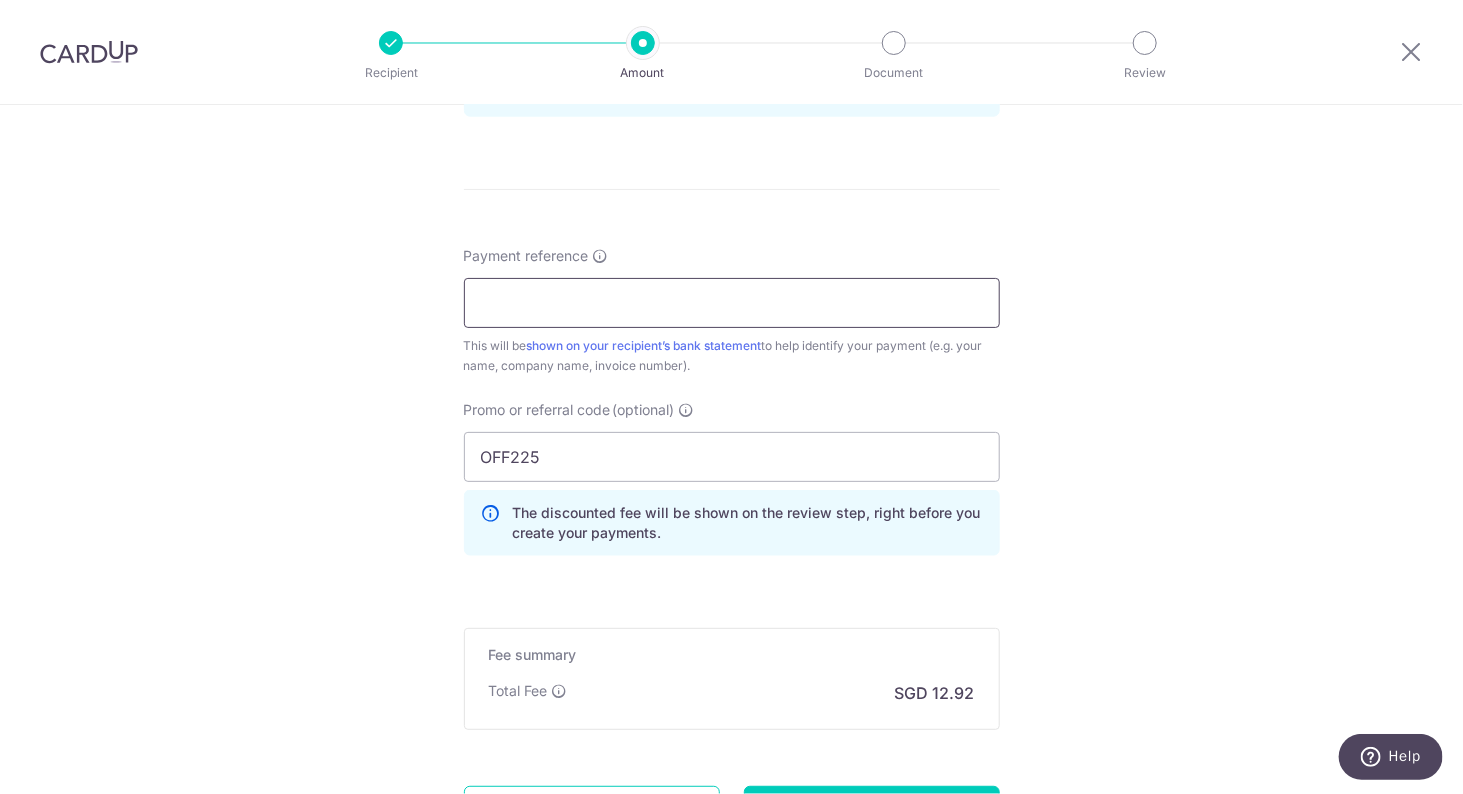 click on "Payment reference" at bounding box center (732, 303) 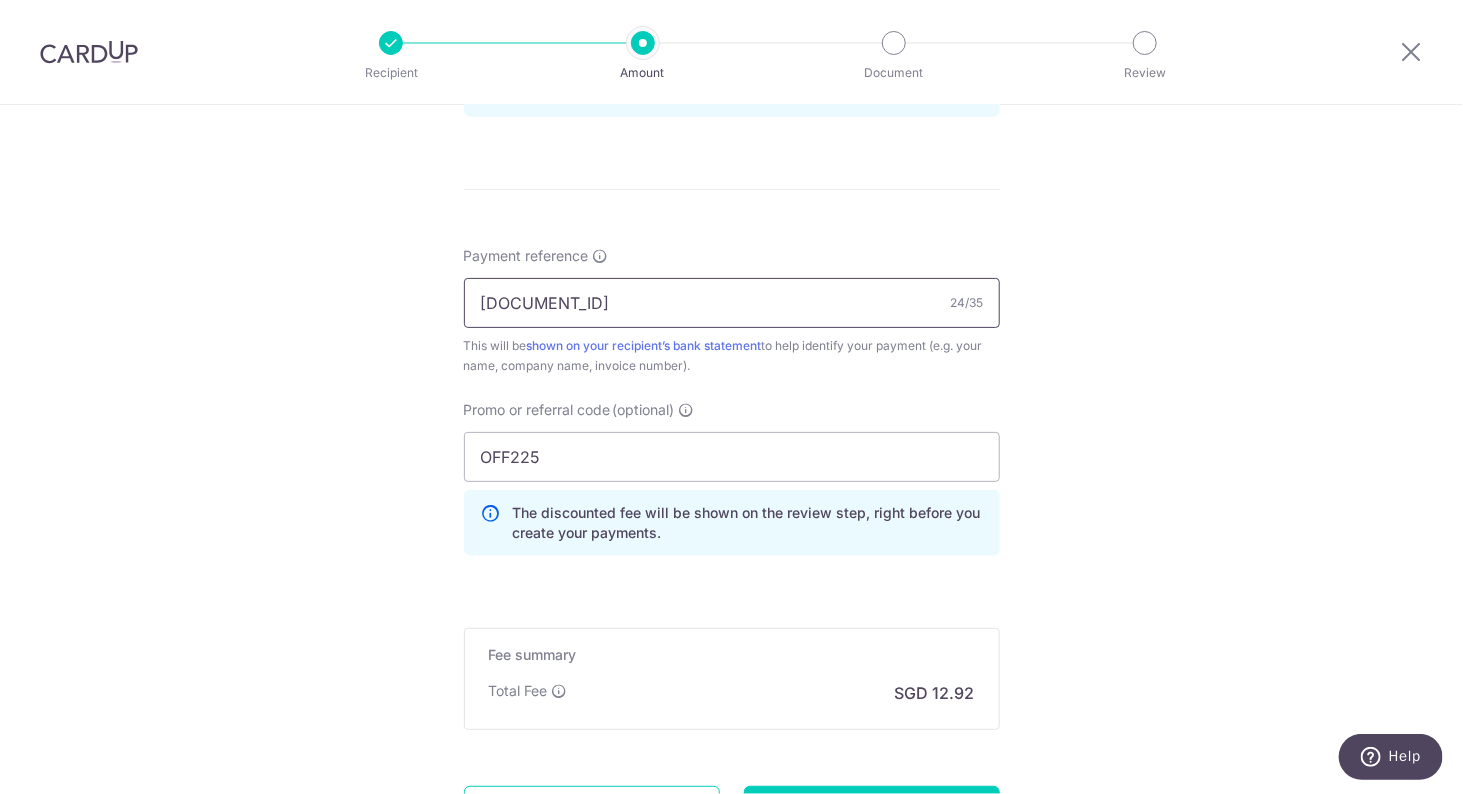 type on "S57/Basic/120828/821535" 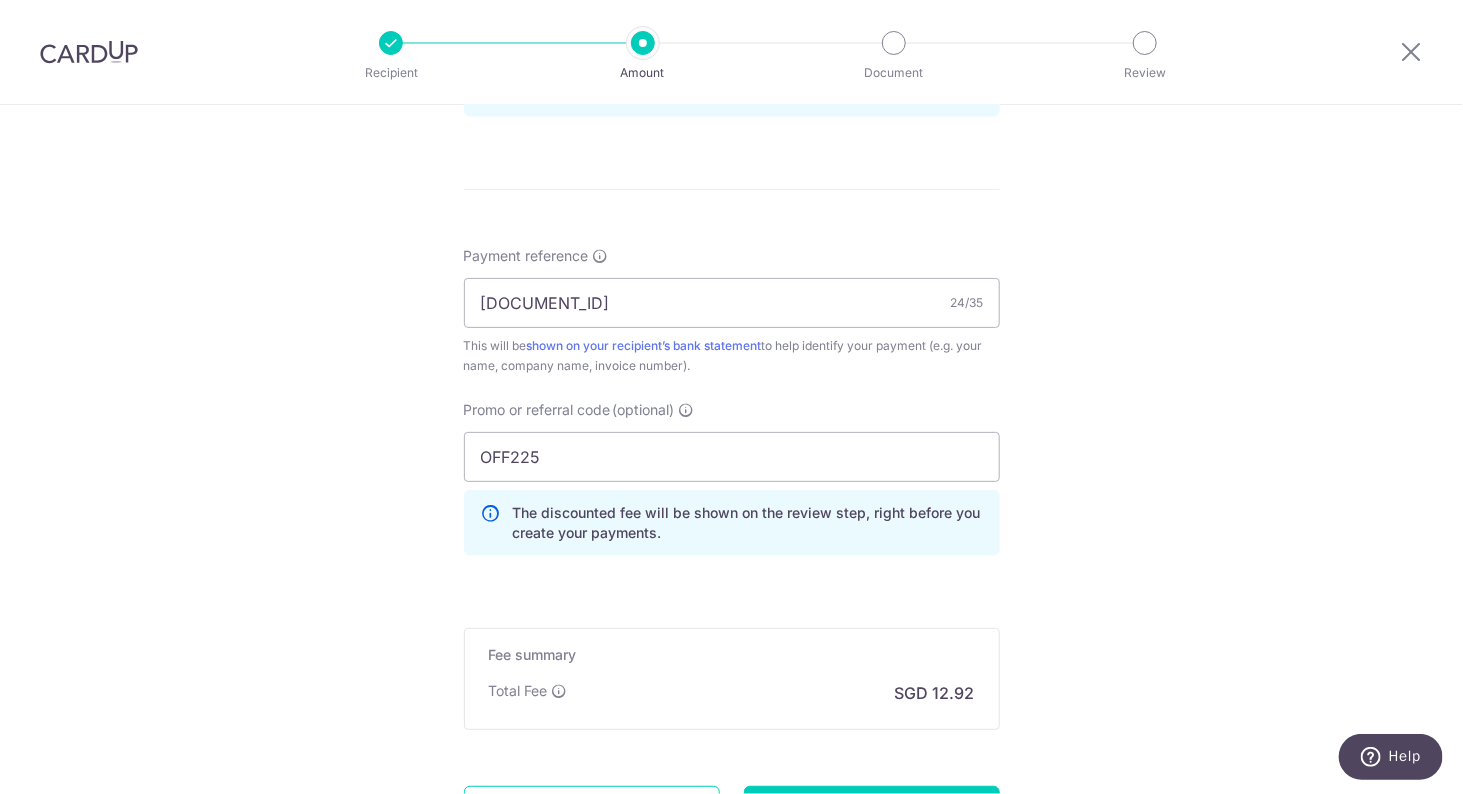 click on "Tell us more about your payment
Enter payment amount
SGD
497.04
497.04
Select Card
**** 4649
Add credit card
Your Cards
**** 4649
**** 1013
Secure 256-bit SSL
Text
New card details
Card
Secure 256-bit SSL" at bounding box center (731, -5) 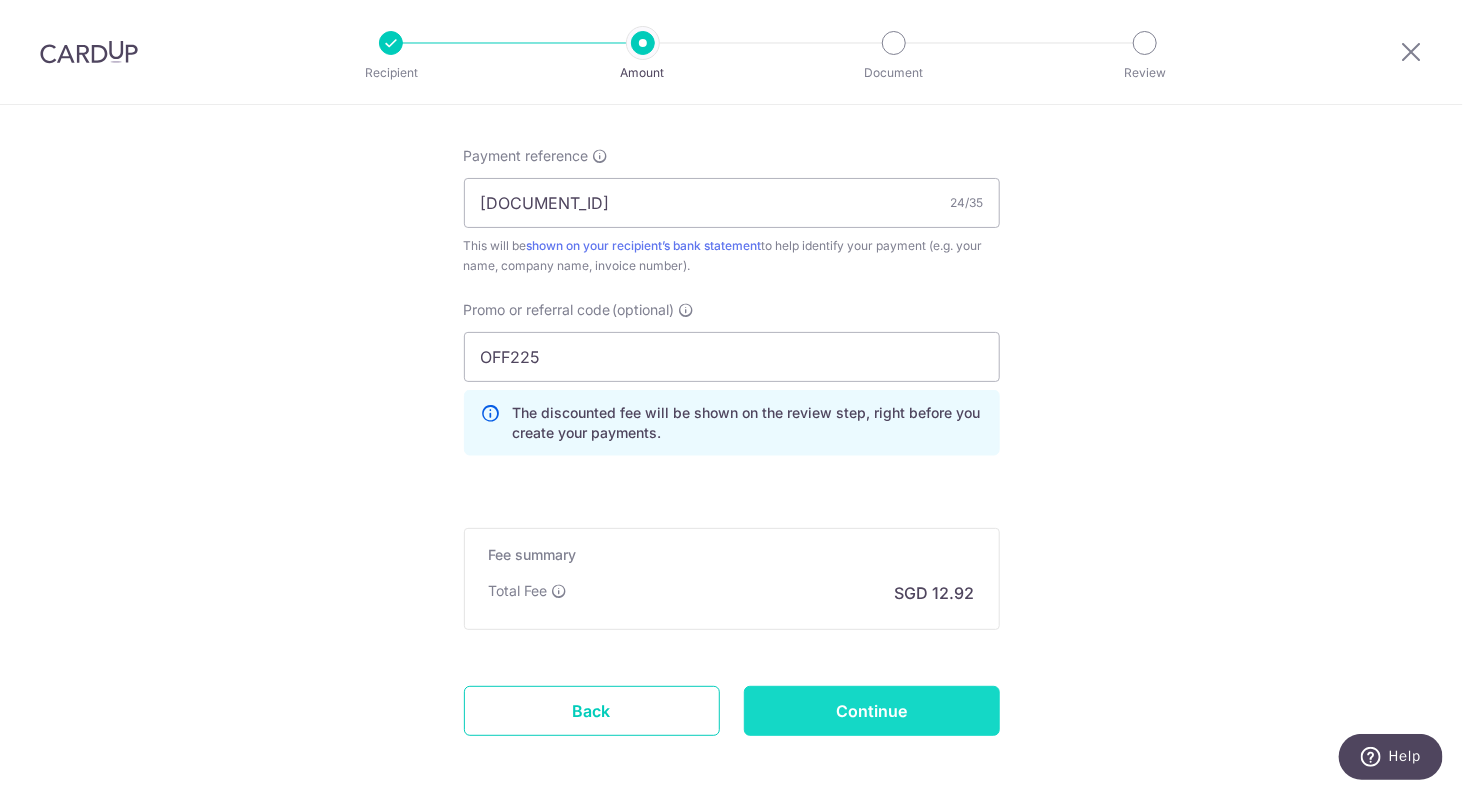 click on "Continue" at bounding box center (872, 711) 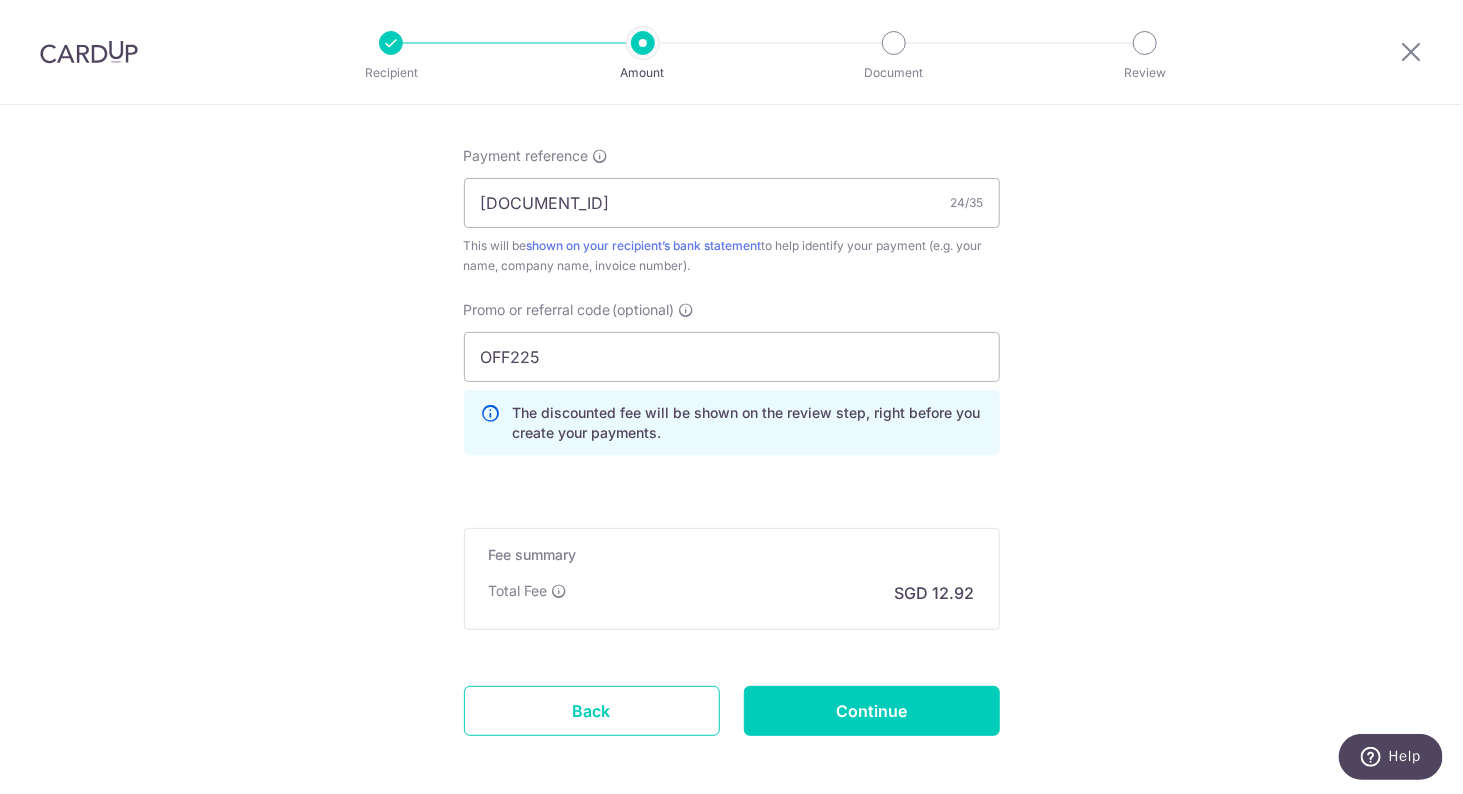 type on "Create Schedule" 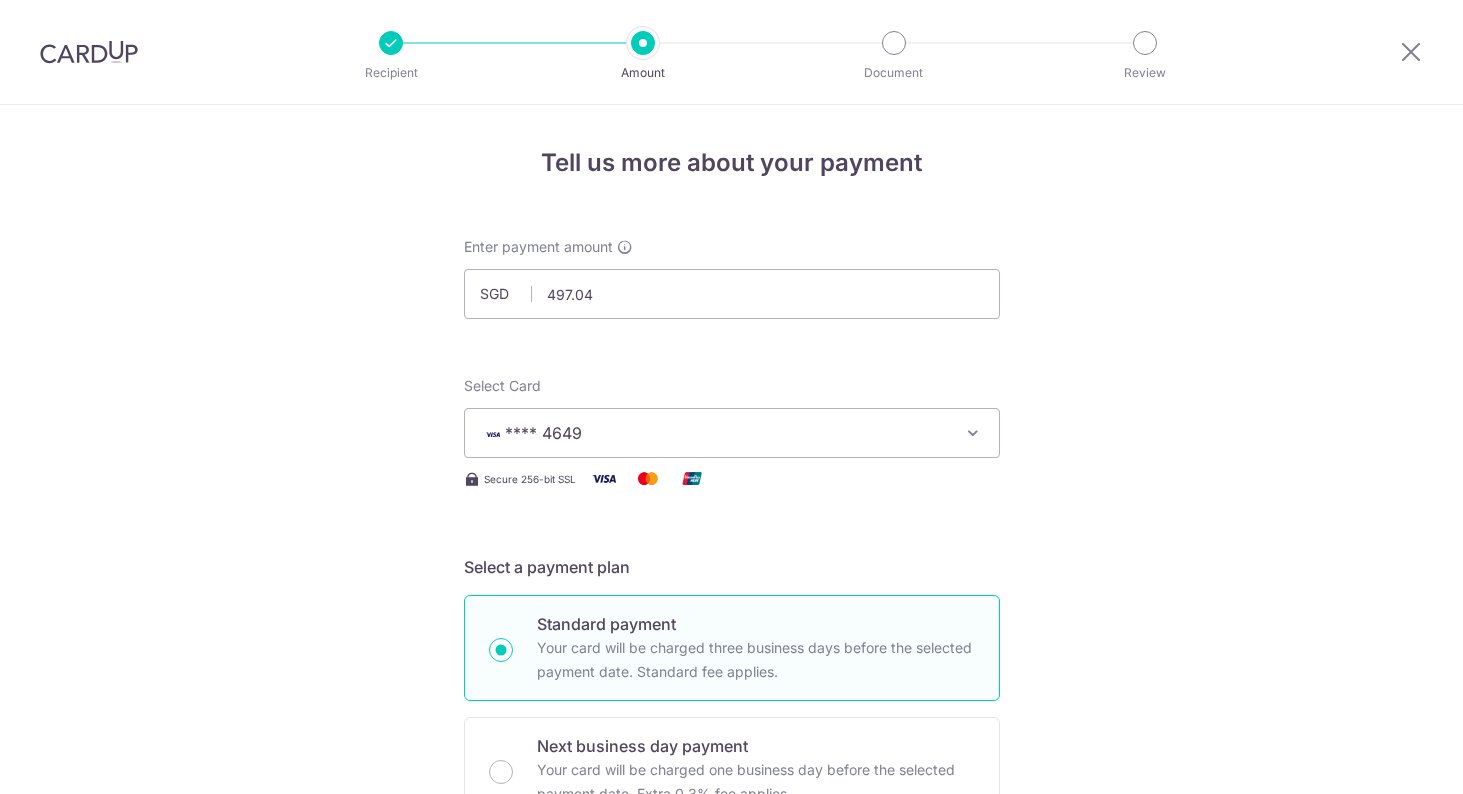 scroll, scrollTop: 0, scrollLeft: 0, axis: both 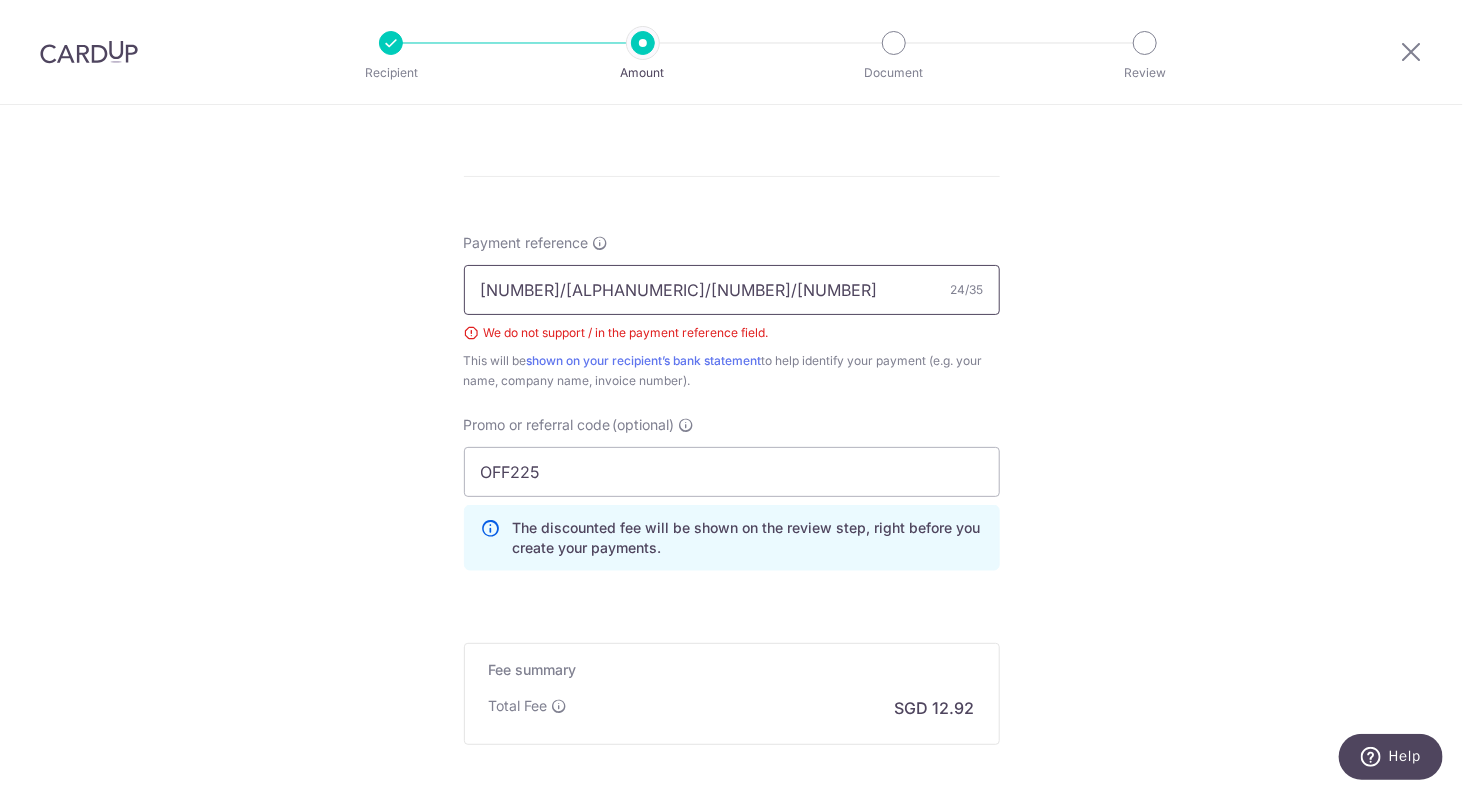 click on "S57/Basic/120828/821535" at bounding box center [732, 290] 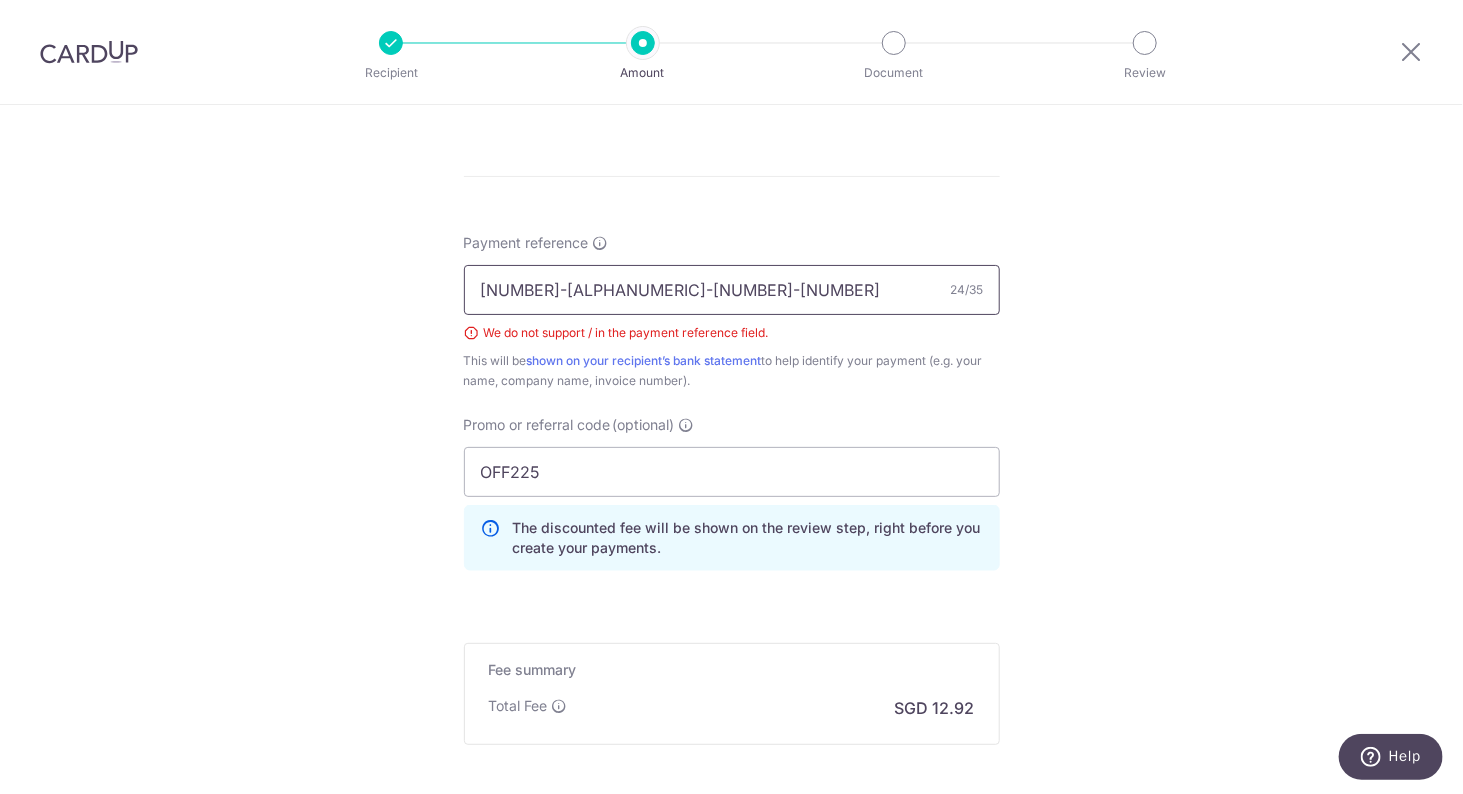 type on "[NUMBER]" 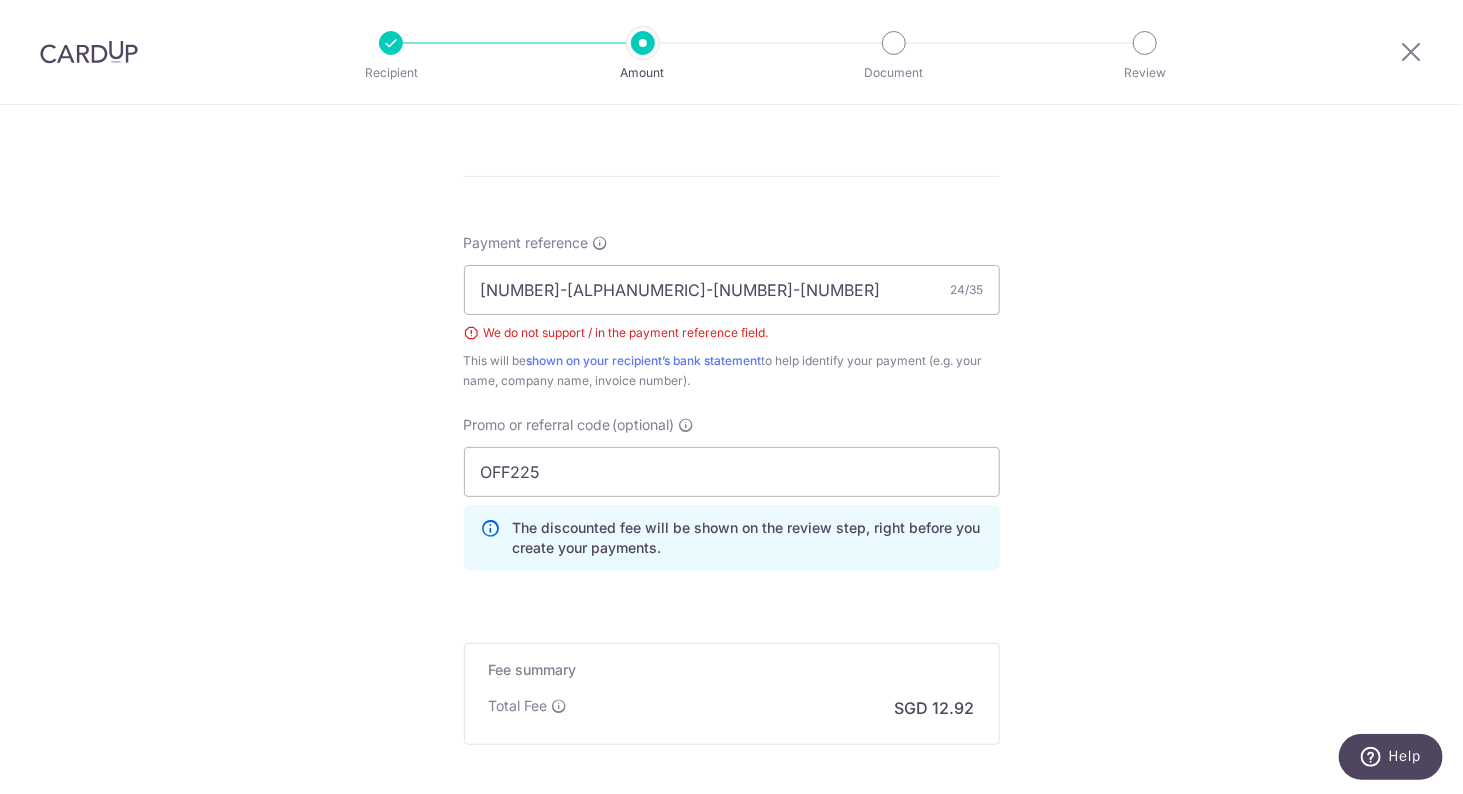 click on "Tell us more about your payment
Enter payment amount
SGD
497.04
497.04
Select Card
**** 4649
Add credit card
Your Cards
**** 4649
**** 1013
Secure 256-bit SSL
Text
New card details
Card
Secure 256-bit SSL" at bounding box center [731, -4] 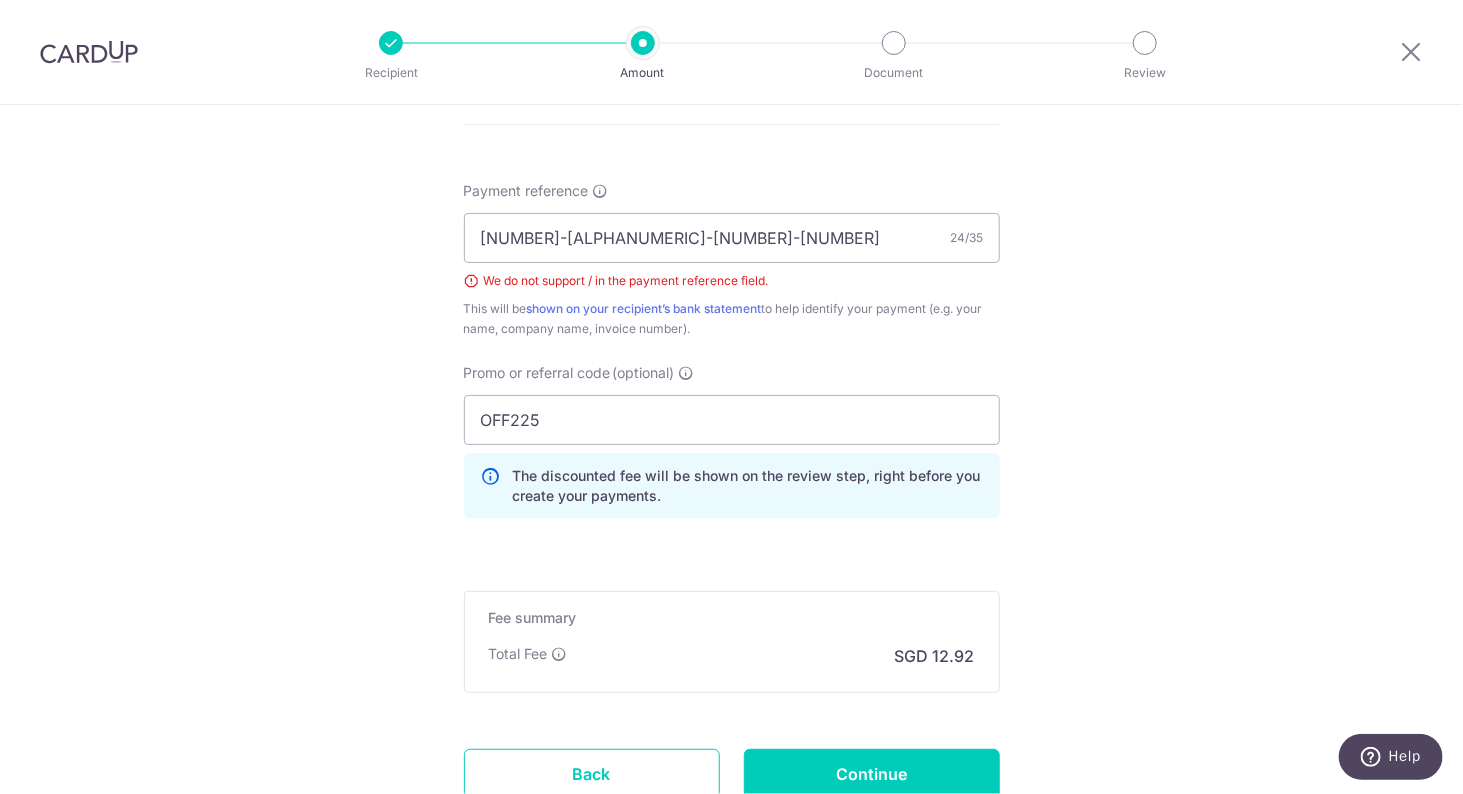 scroll, scrollTop: 1113, scrollLeft: 0, axis: vertical 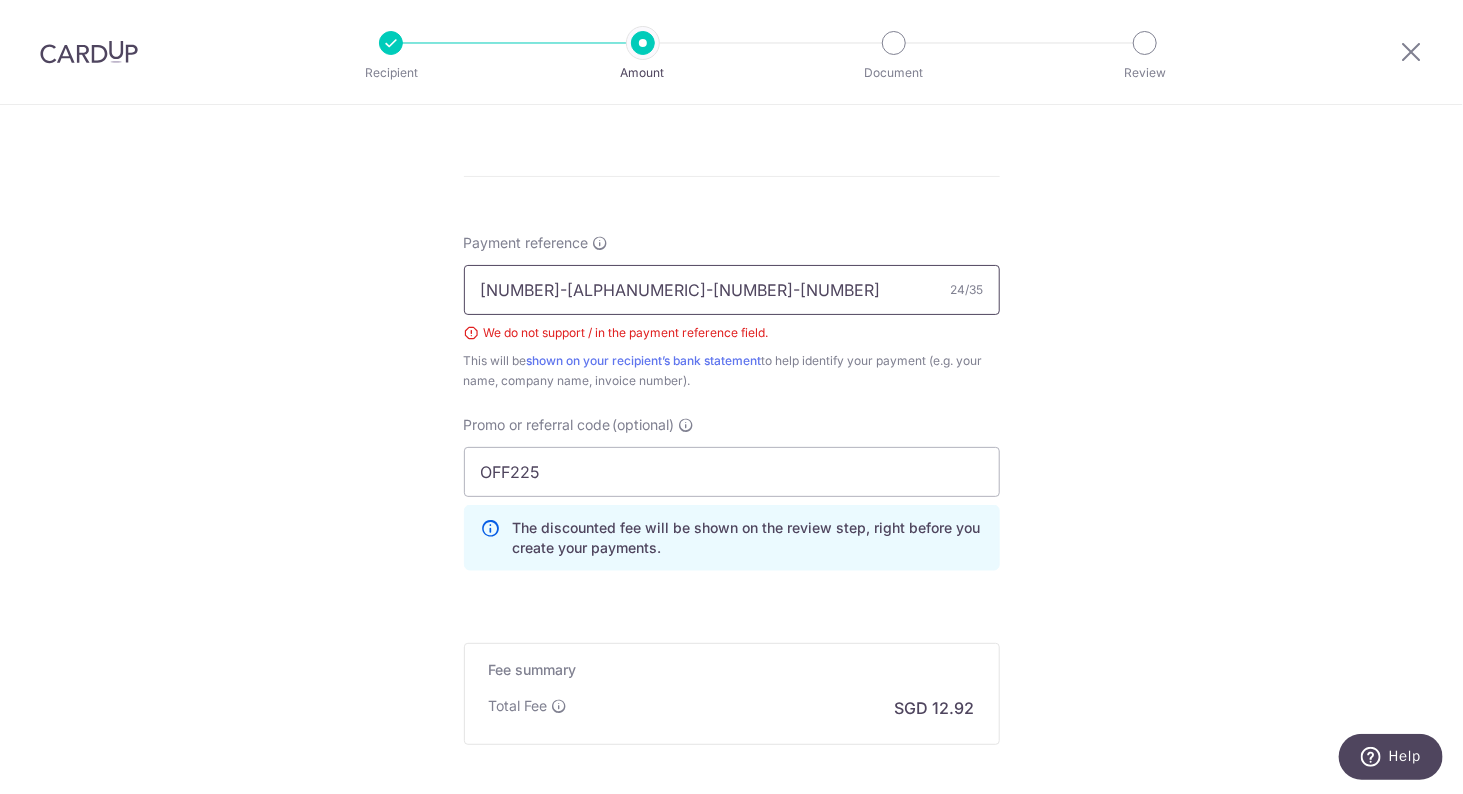 drag, startPoint x: 702, startPoint y: 287, endPoint x: 425, endPoint y: 268, distance: 277.65085 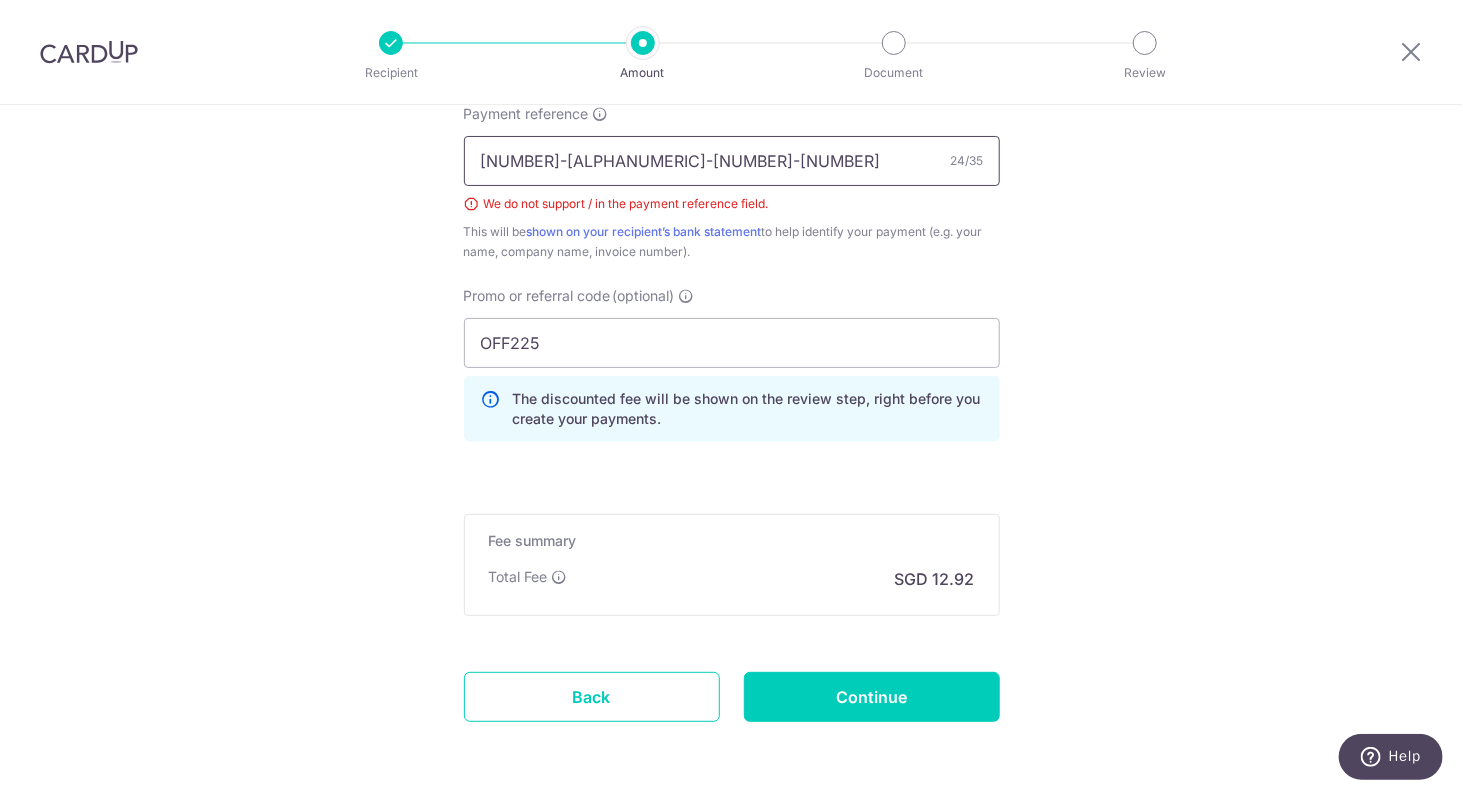 scroll, scrollTop: 1313, scrollLeft: 0, axis: vertical 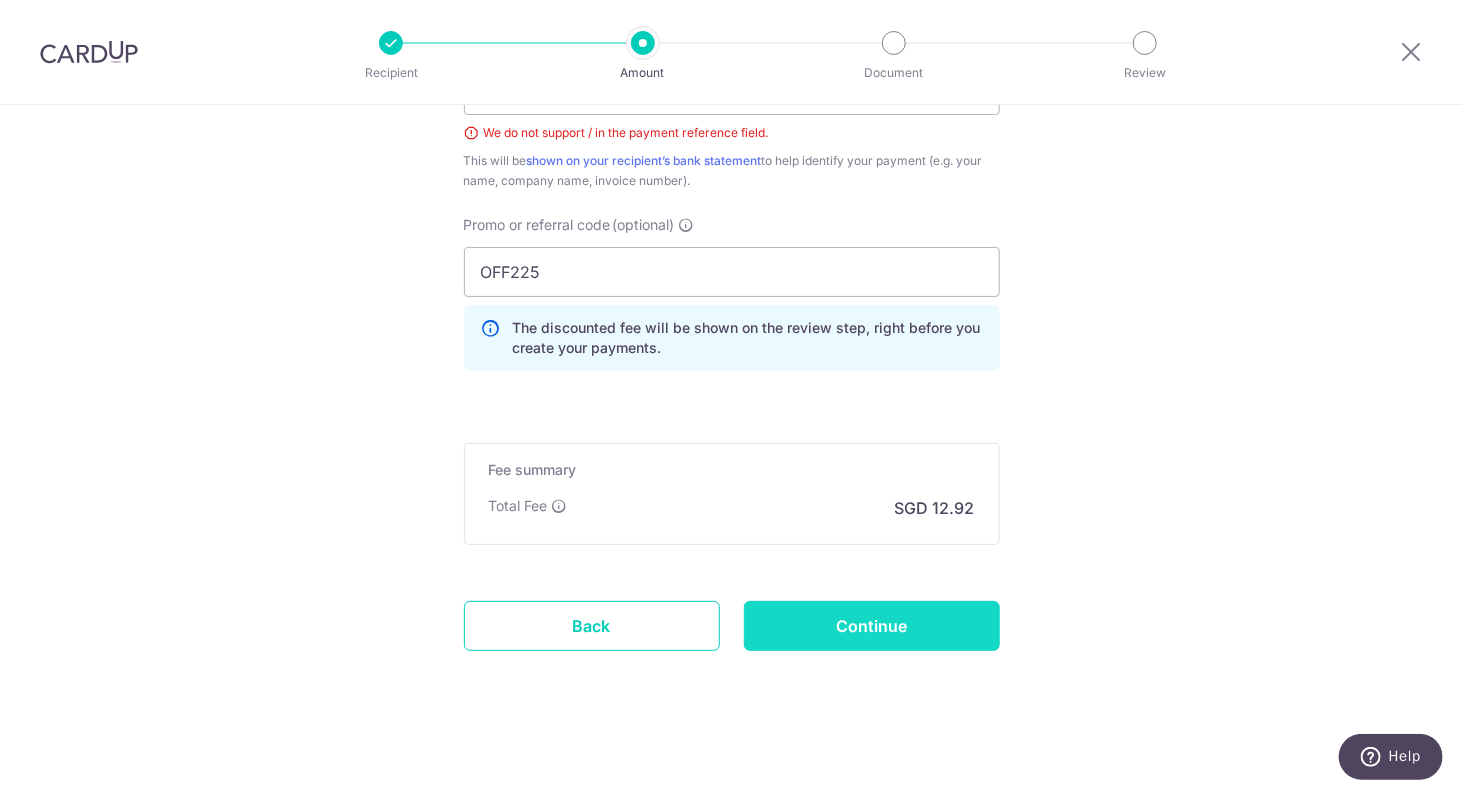 click on "Continue" at bounding box center [872, 626] 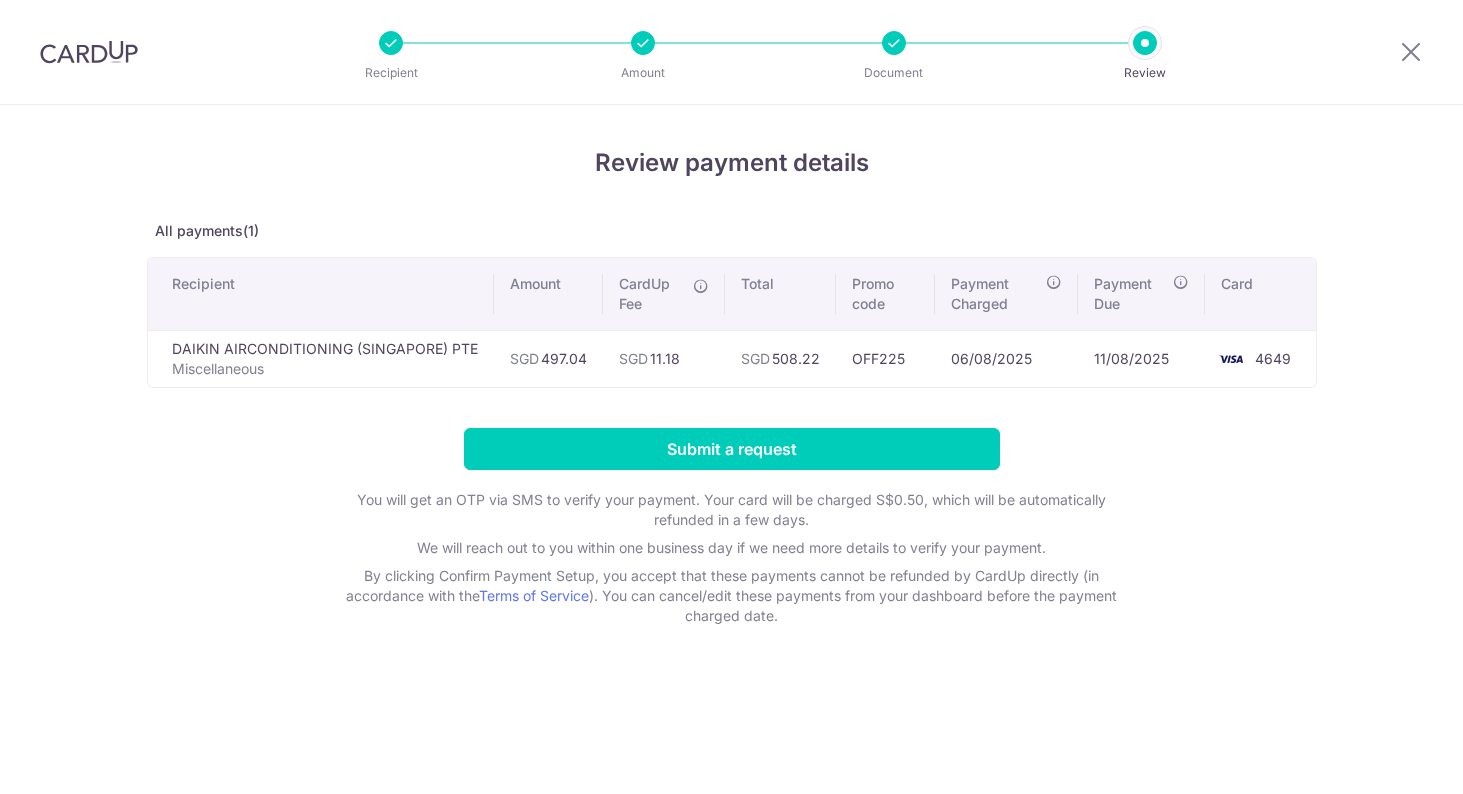 scroll, scrollTop: 0, scrollLeft: 0, axis: both 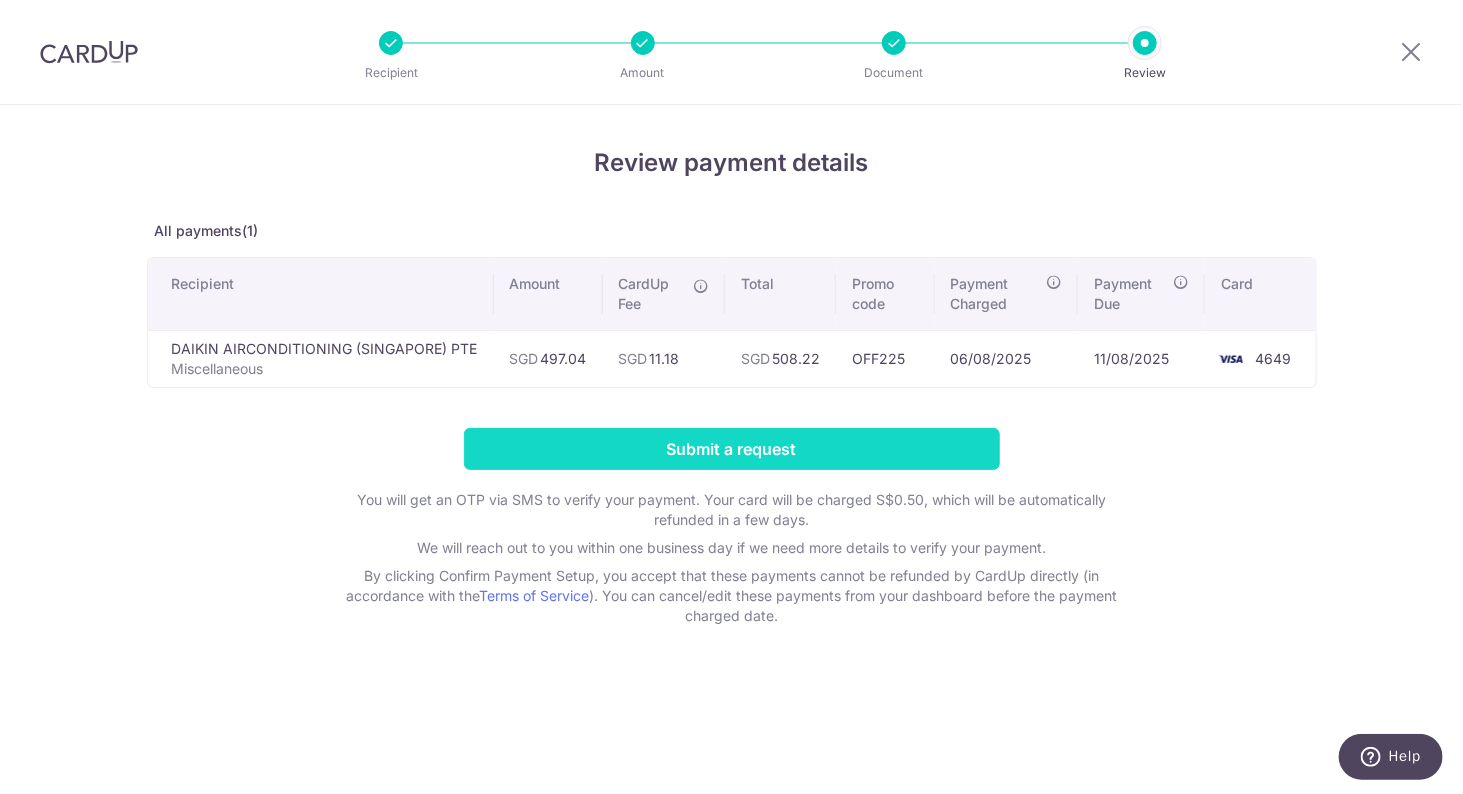 click on "Submit a request" at bounding box center [732, 449] 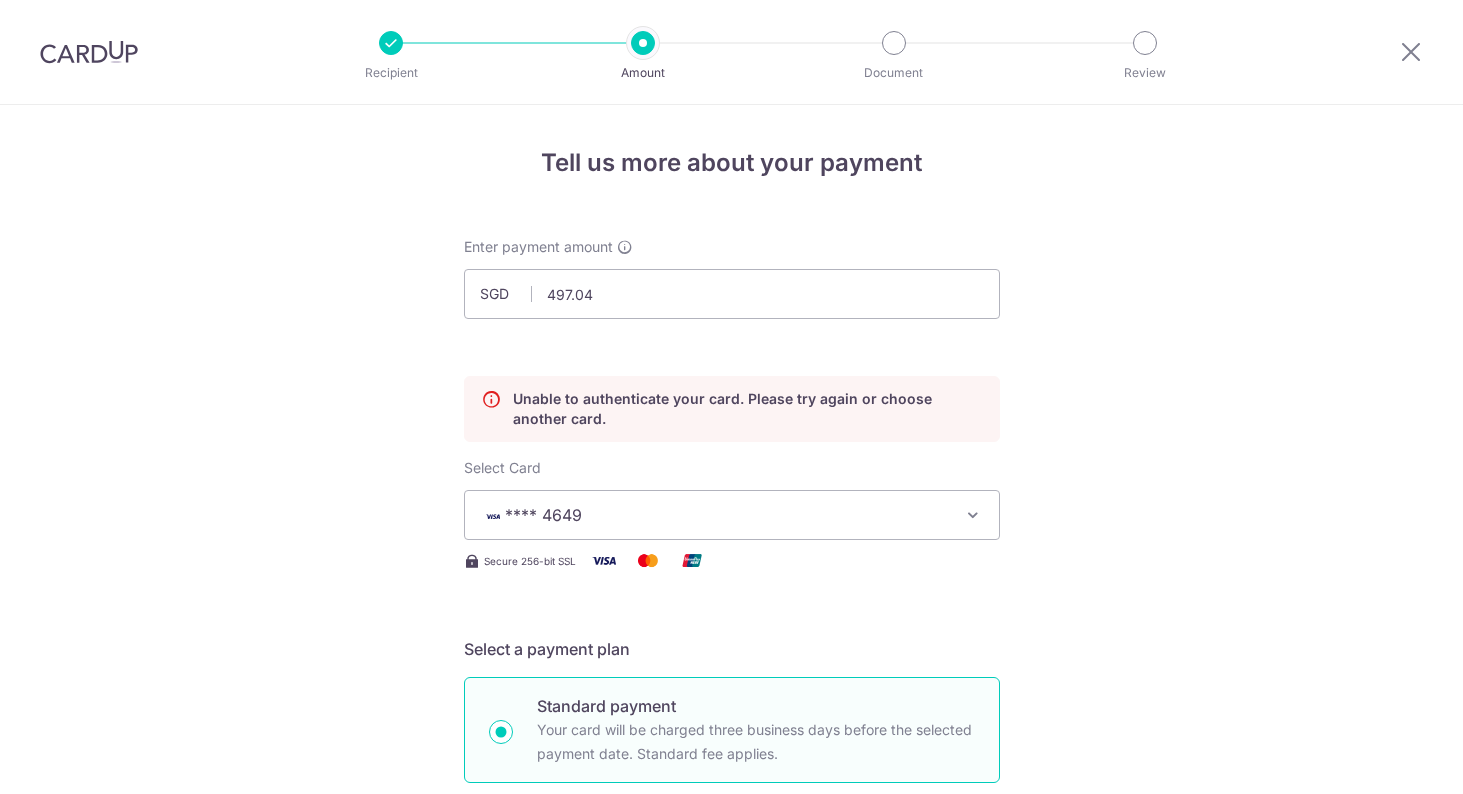 scroll, scrollTop: 0, scrollLeft: 0, axis: both 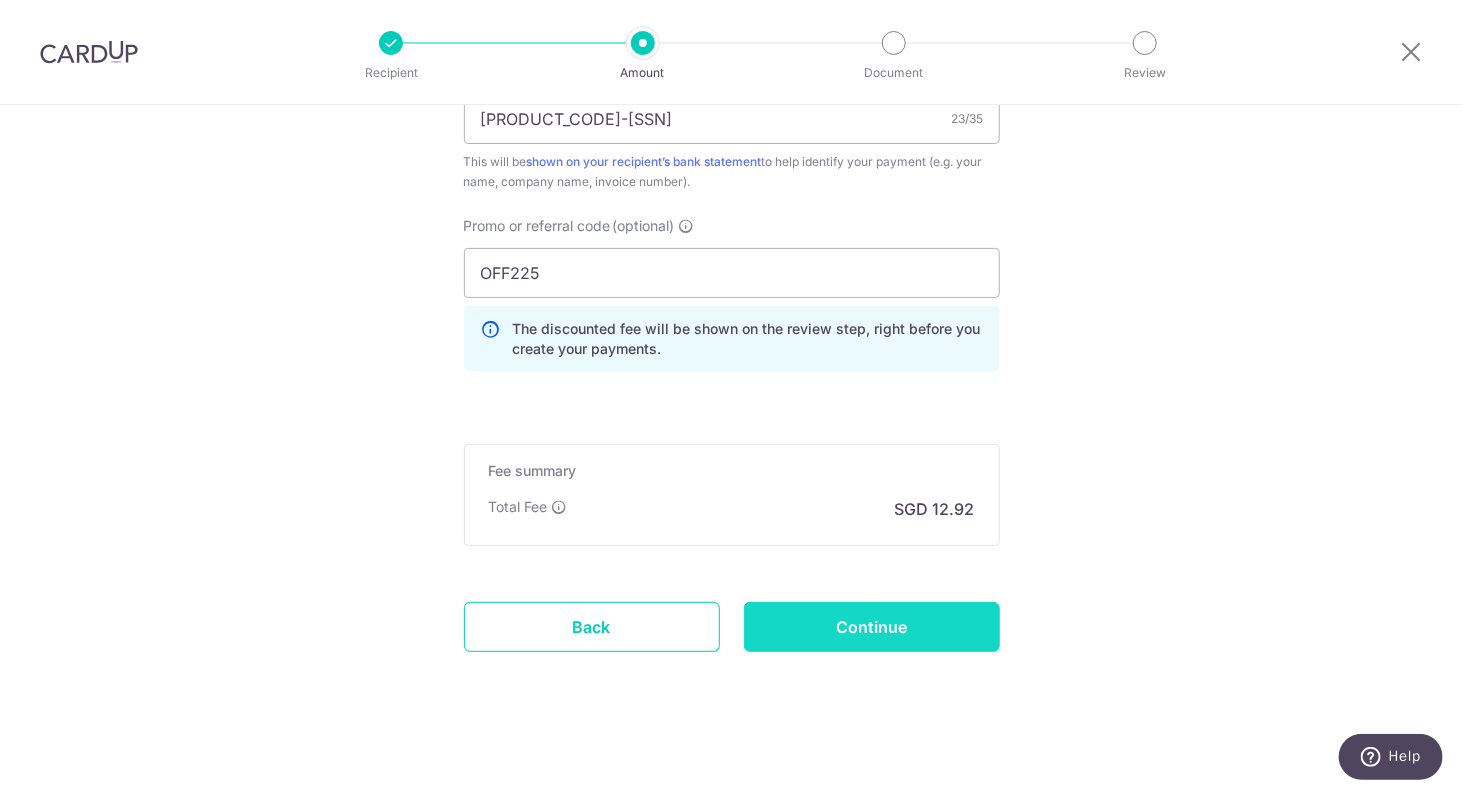 click on "Continue" at bounding box center (872, 627) 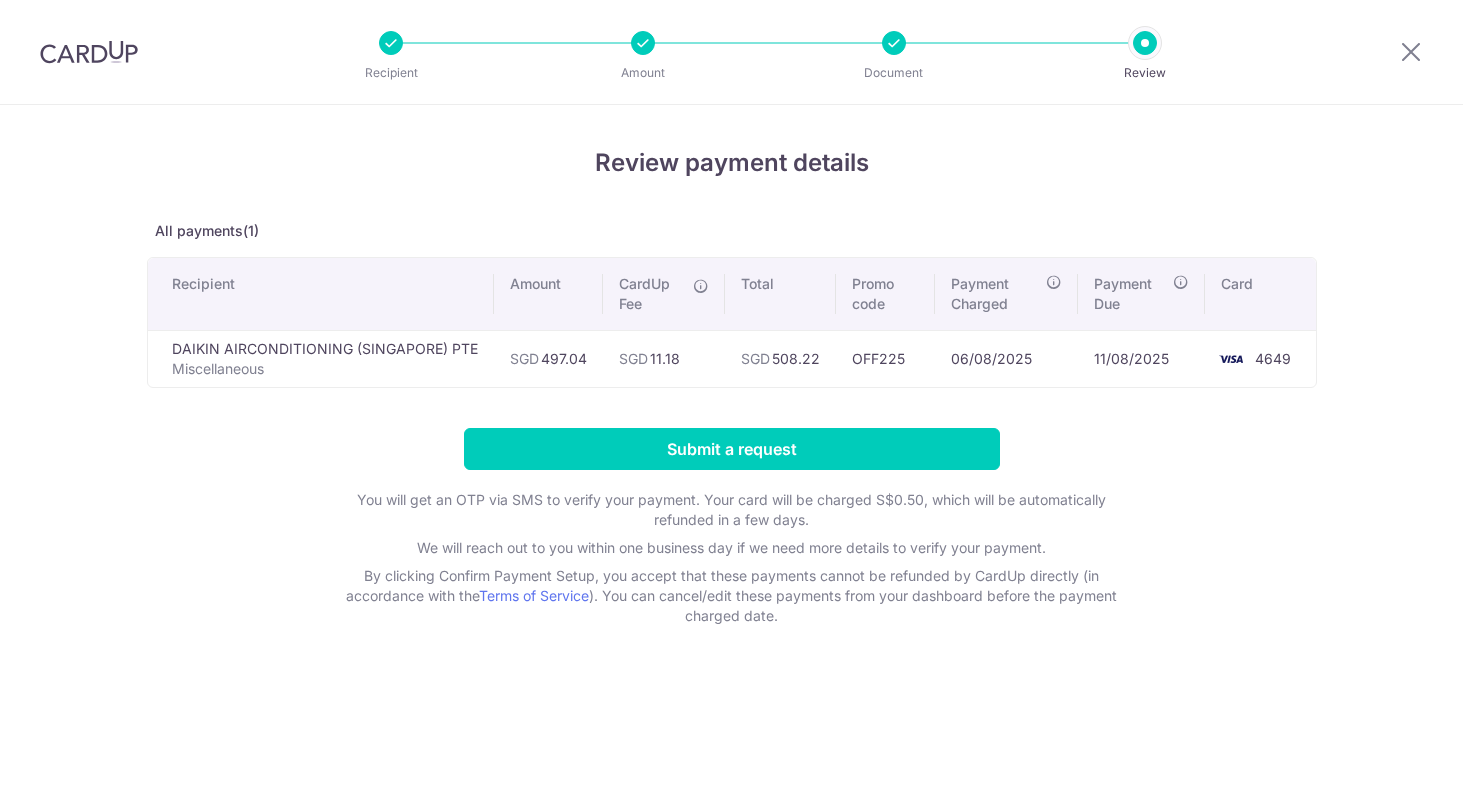 scroll, scrollTop: 0, scrollLeft: 0, axis: both 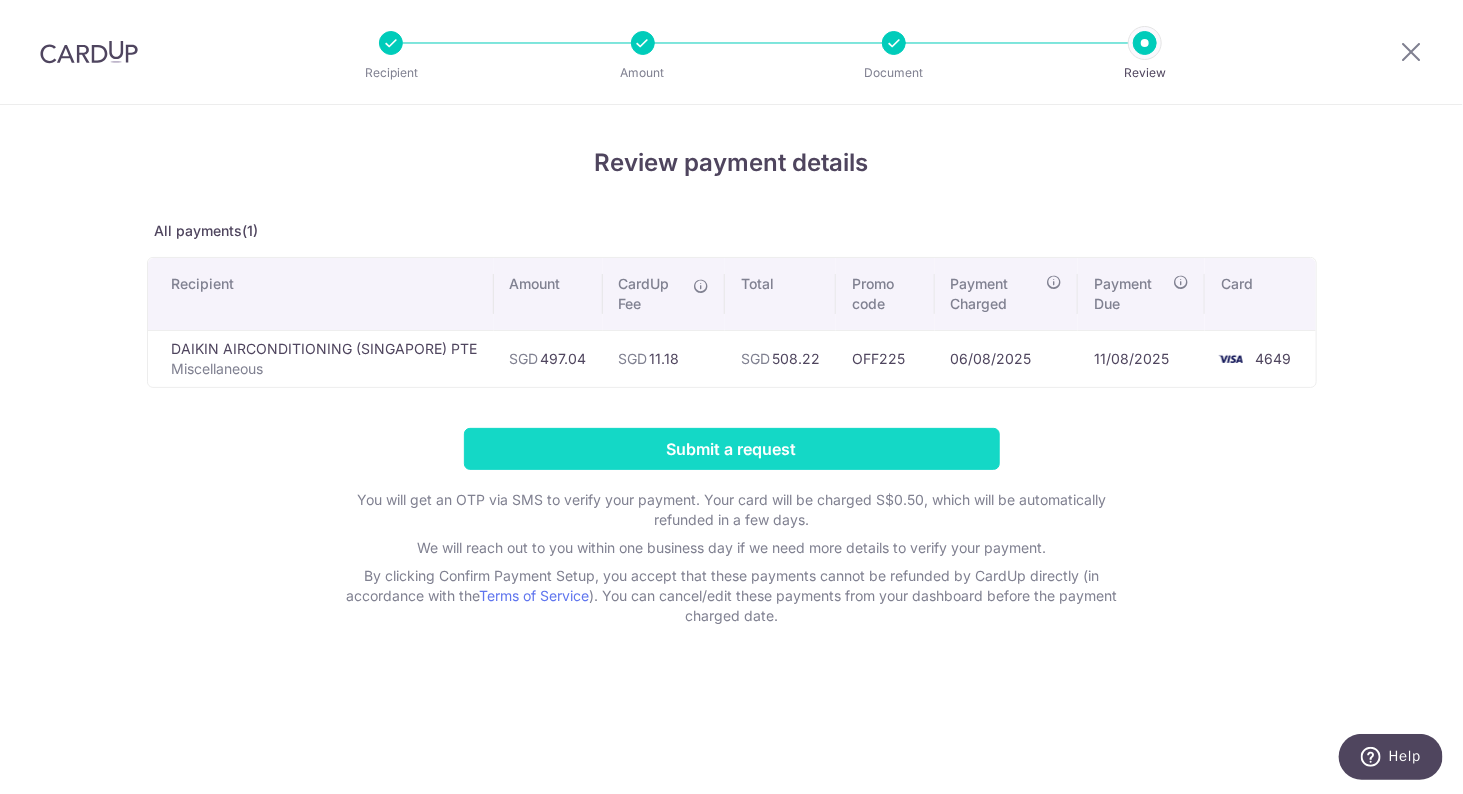 click on "Submit a request" at bounding box center [732, 449] 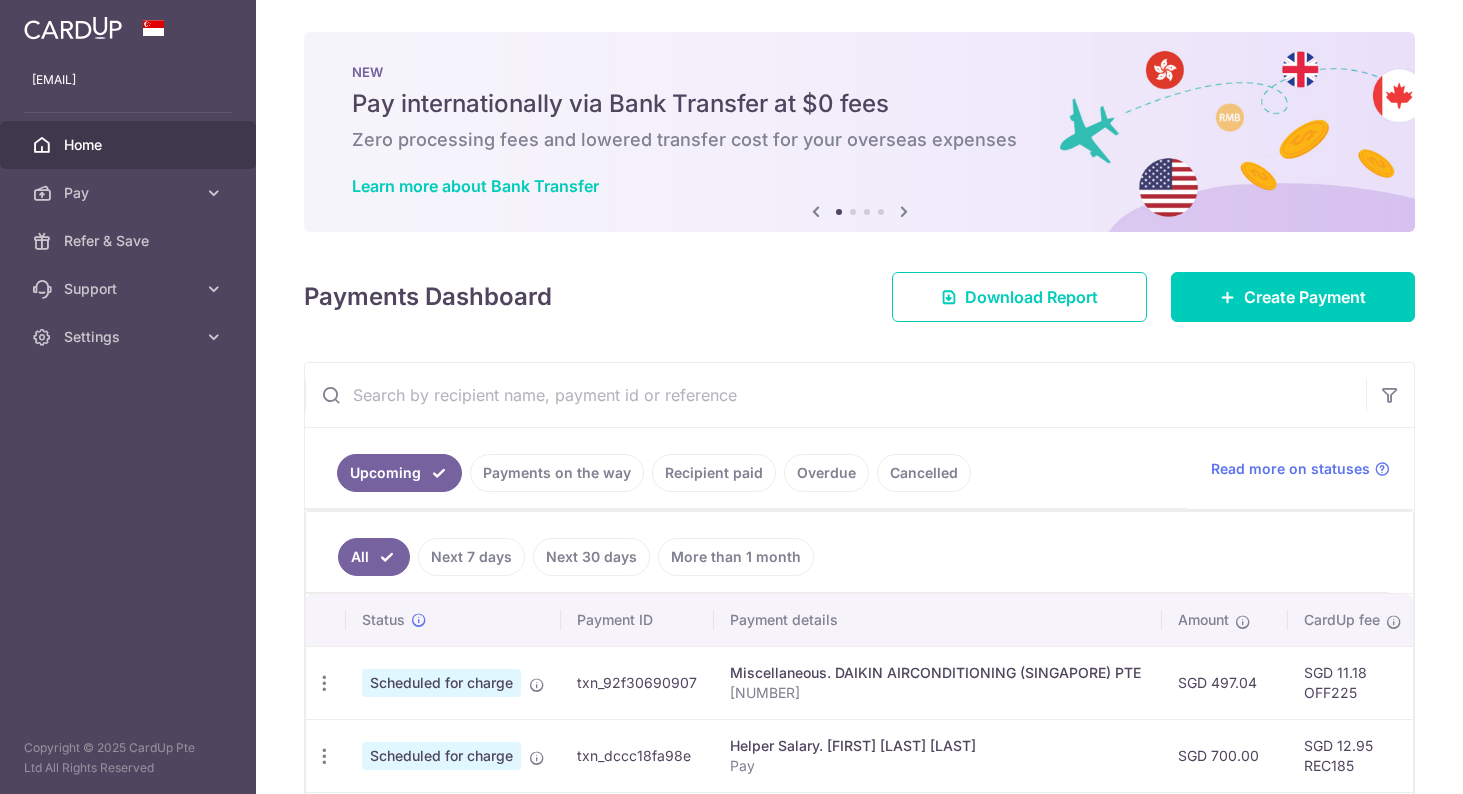 scroll, scrollTop: 0, scrollLeft: 0, axis: both 